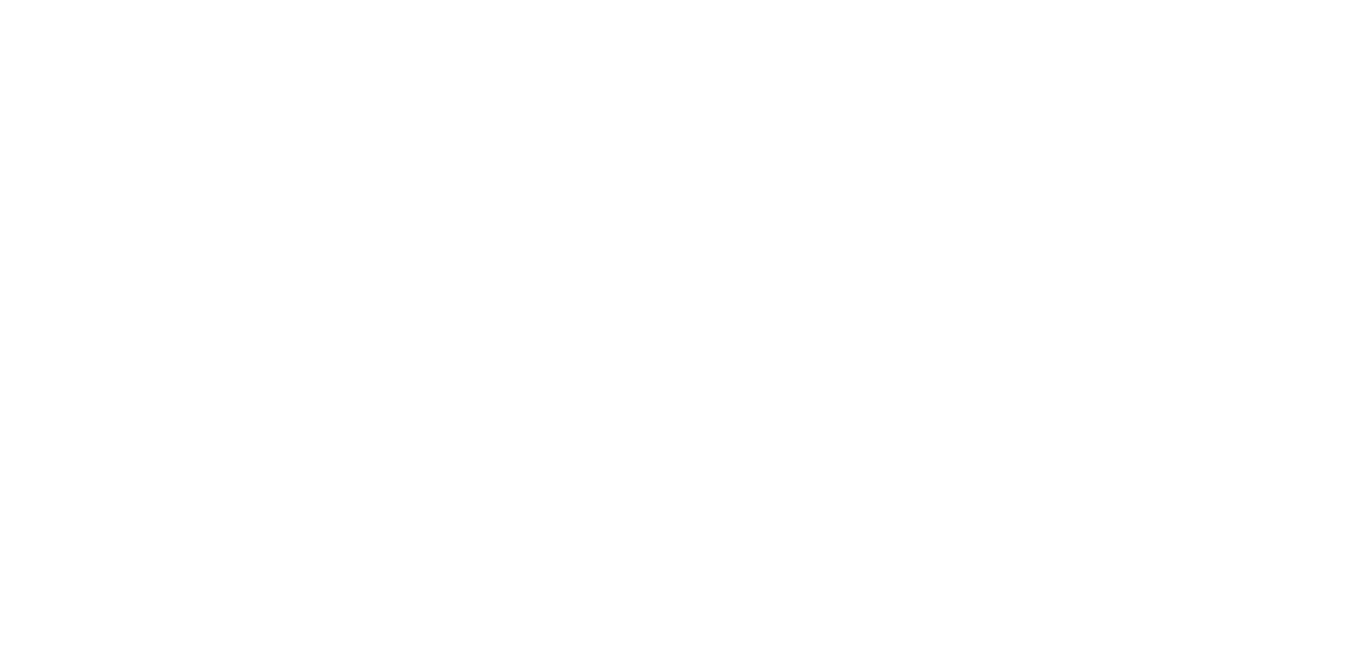 scroll, scrollTop: 0, scrollLeft: 0, axis: both 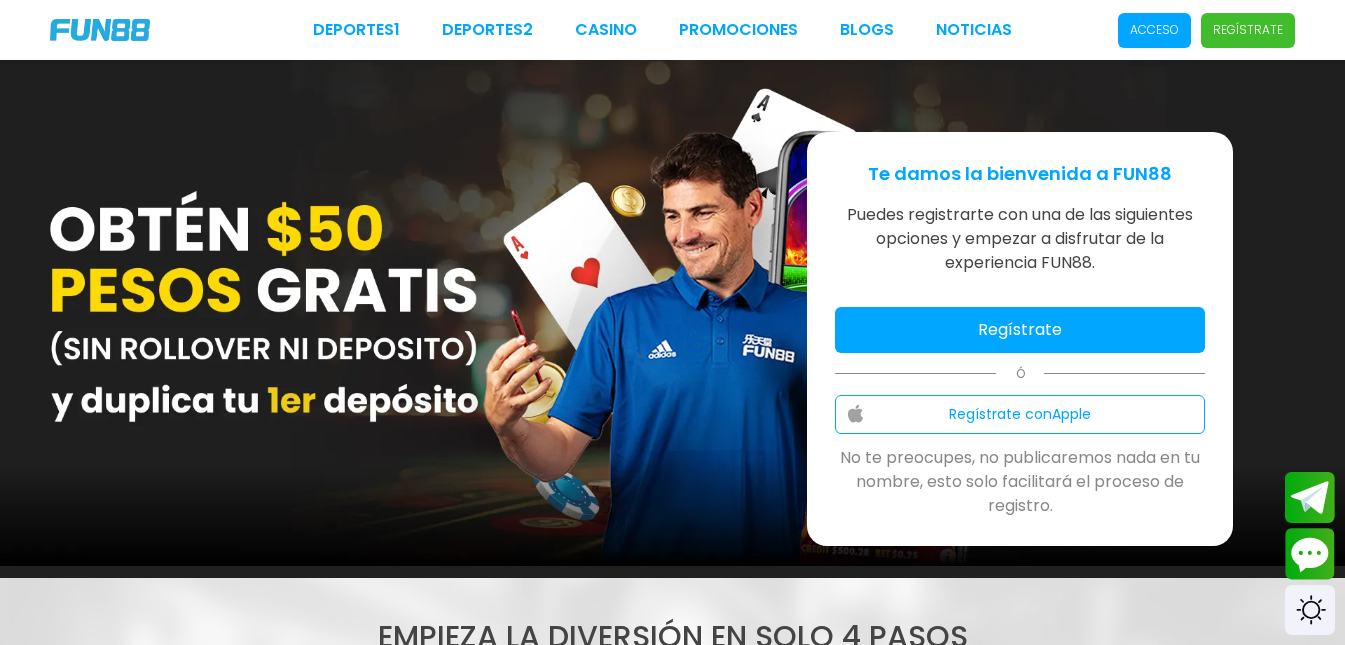 click on "Regístrate" at bounding box center [1020, 330] 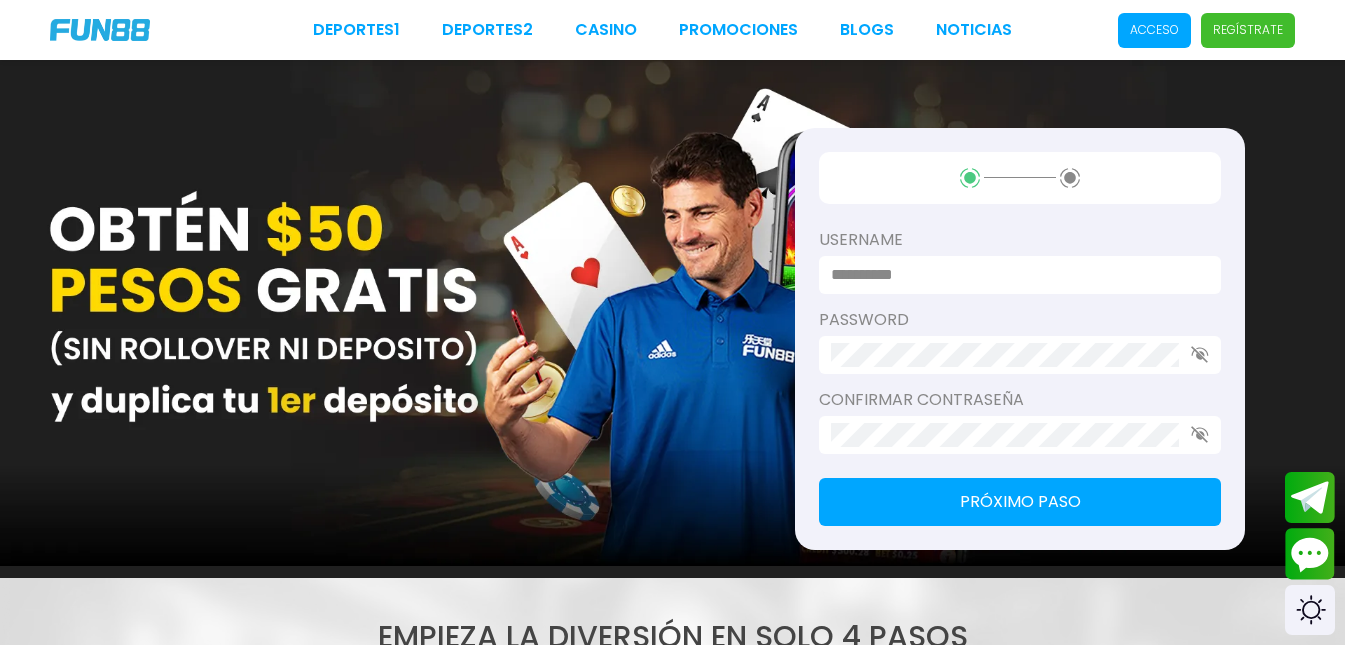click at bounding box center (1014, 275) 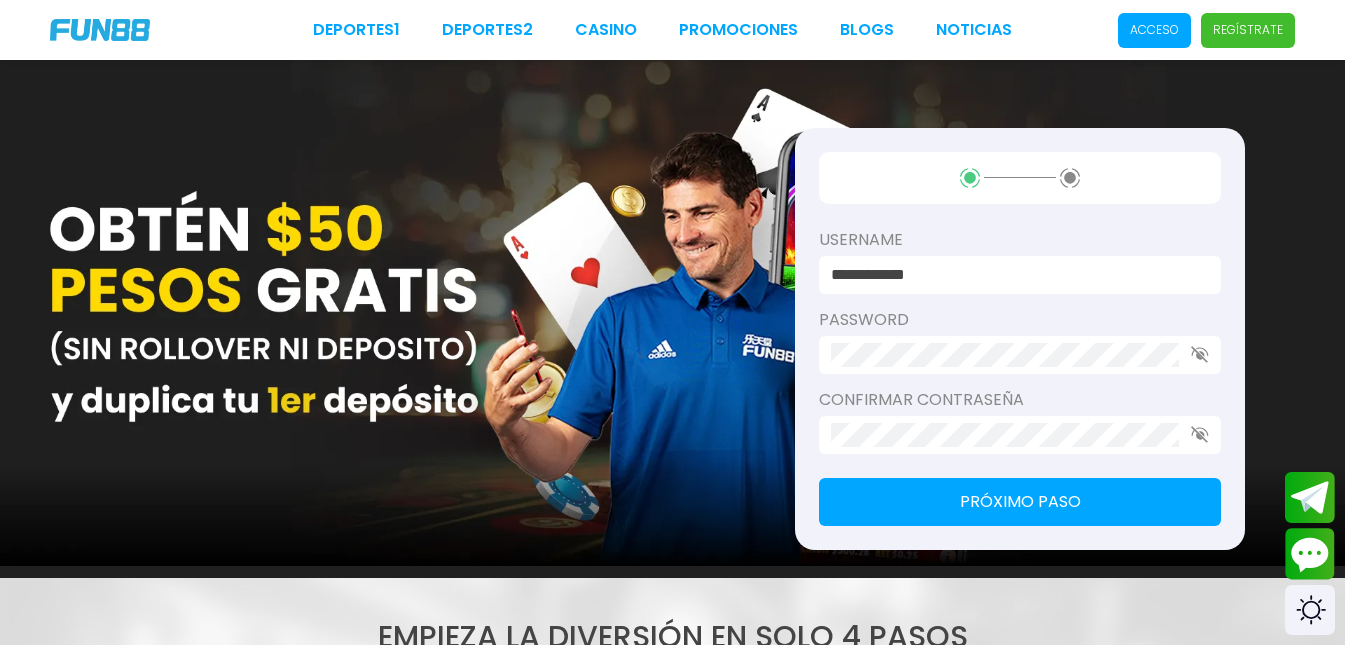 type on "**********" 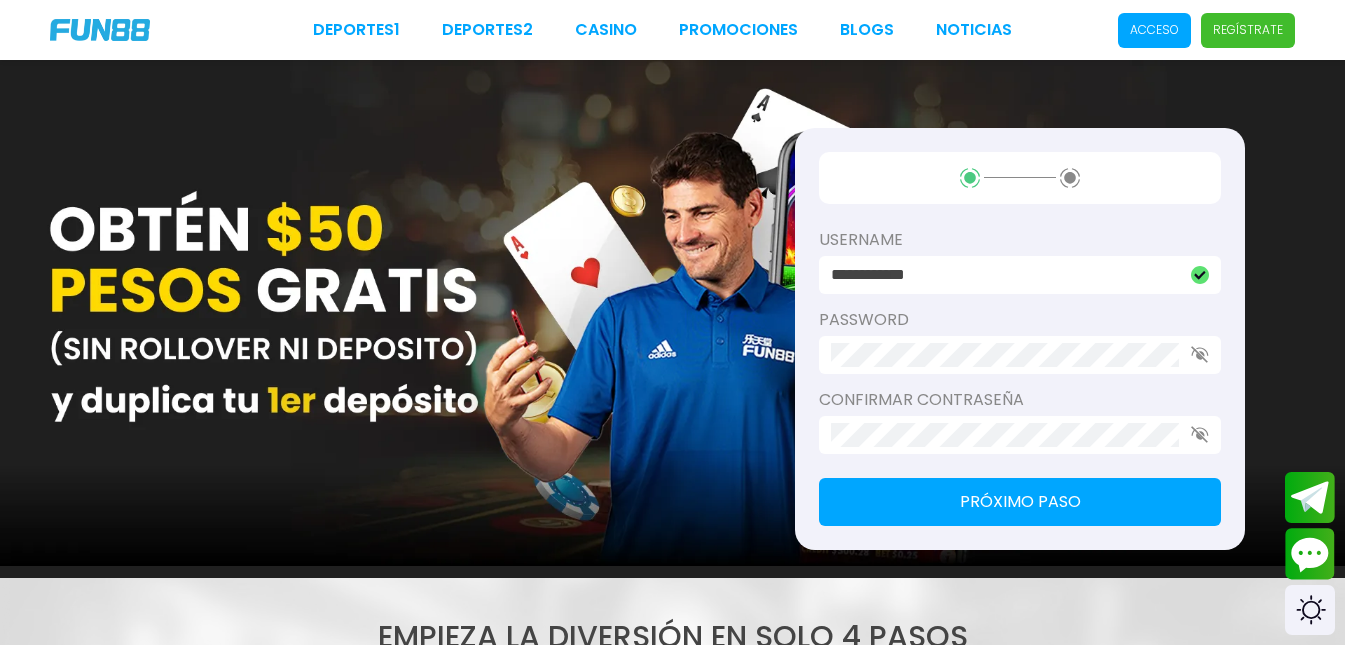 click 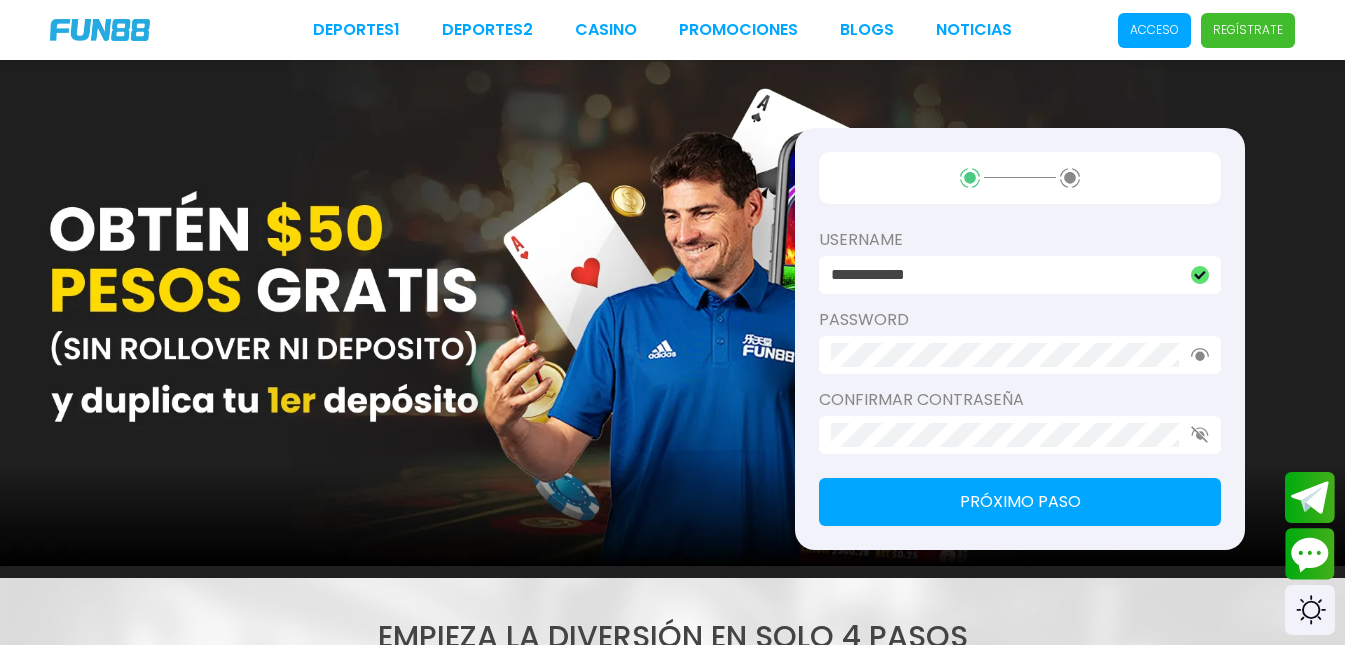 click at bounding box center [1020, 435] 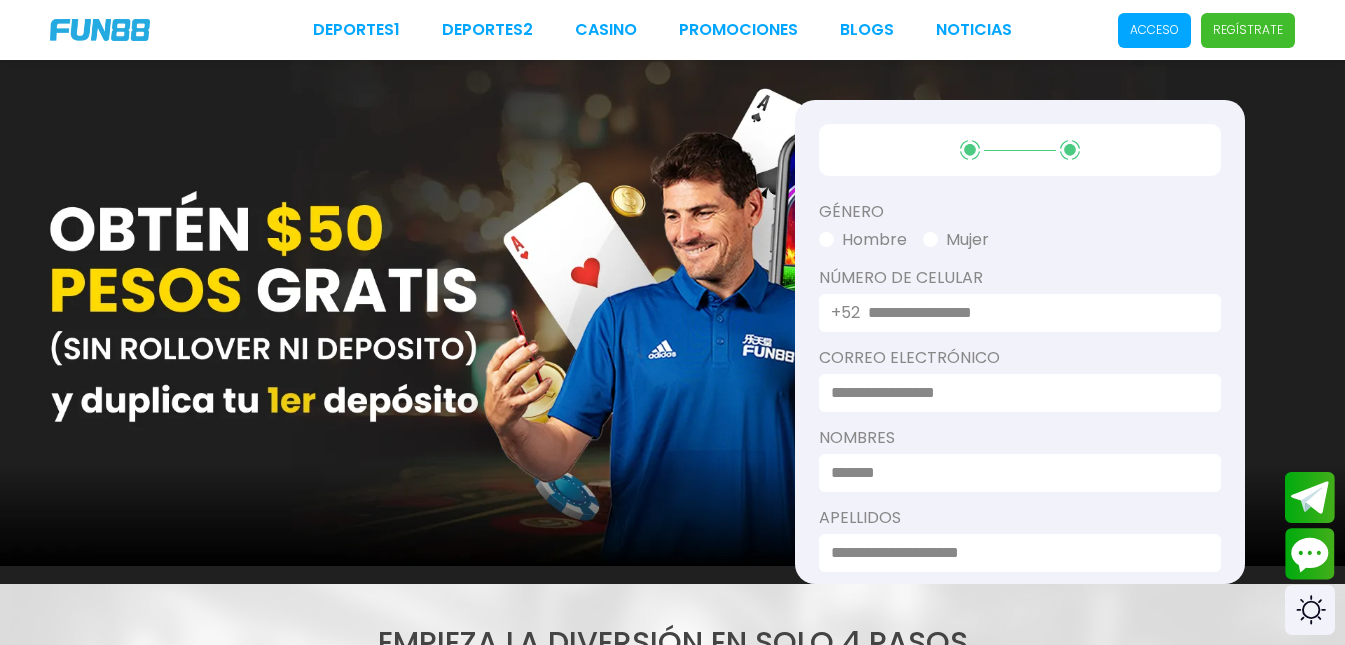 click on "Hombre" at bounding box center [863, 240] 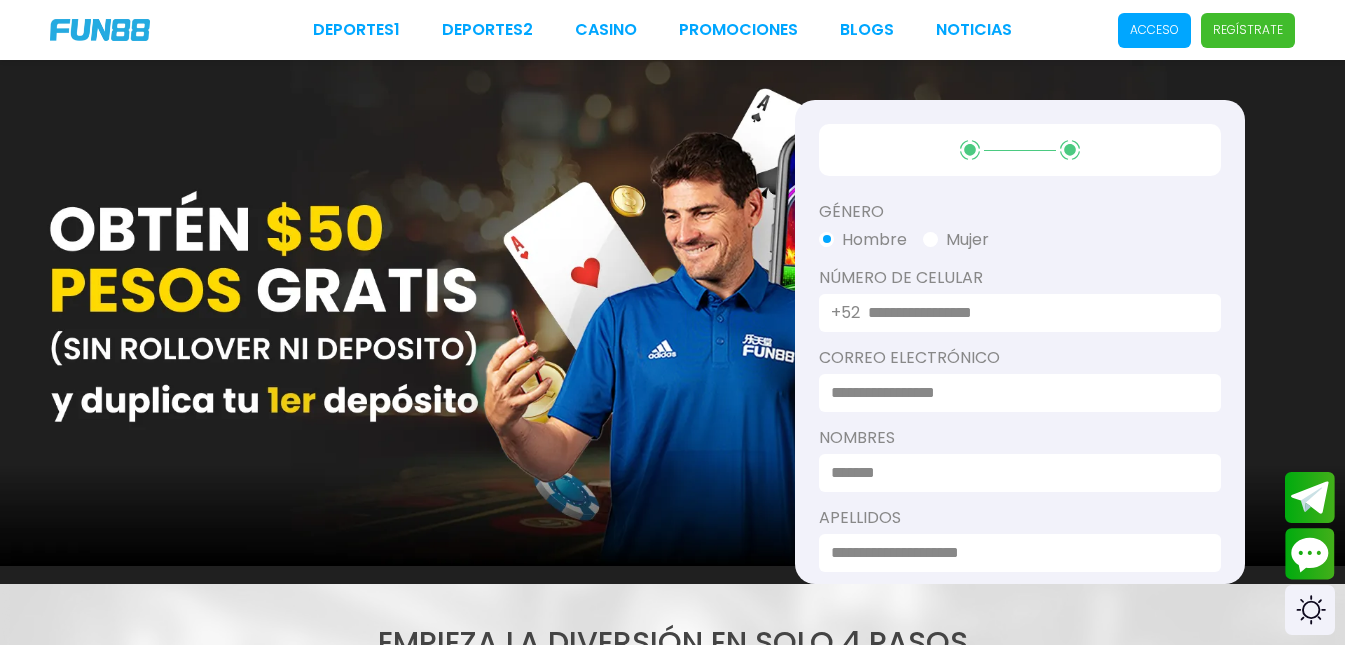 click on "+52" at bounding box center (1020, 313) 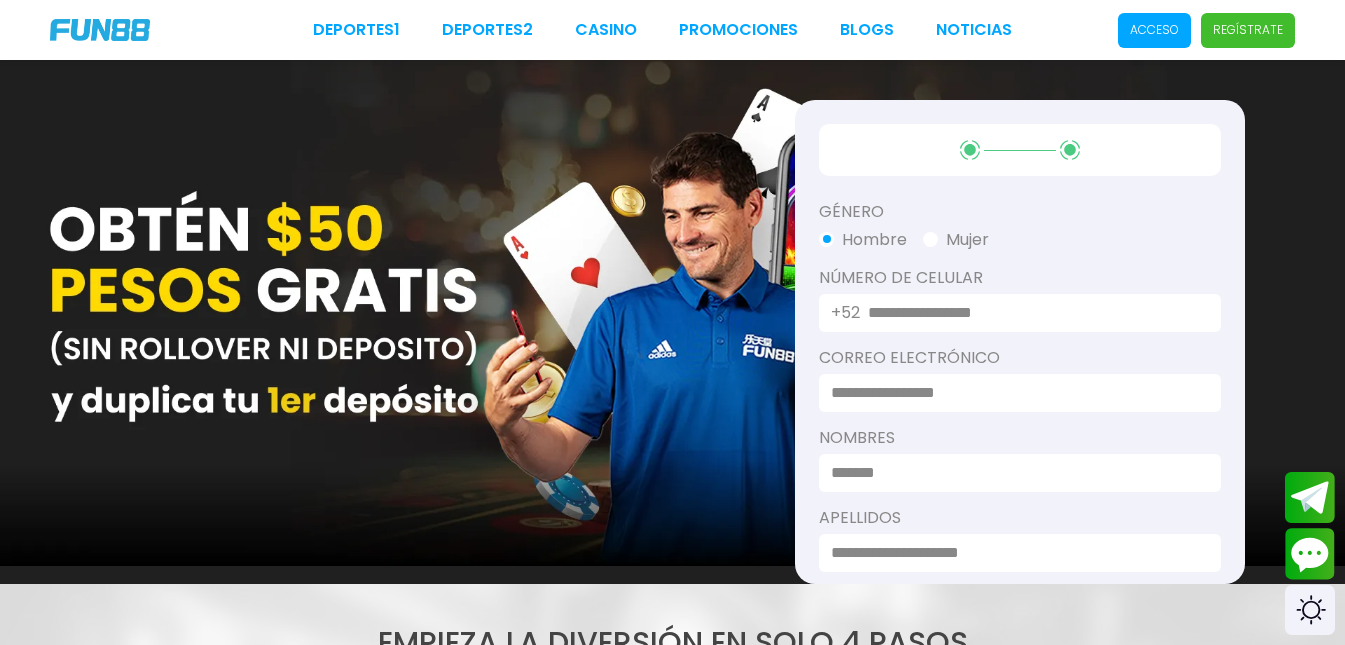 type on "**********" 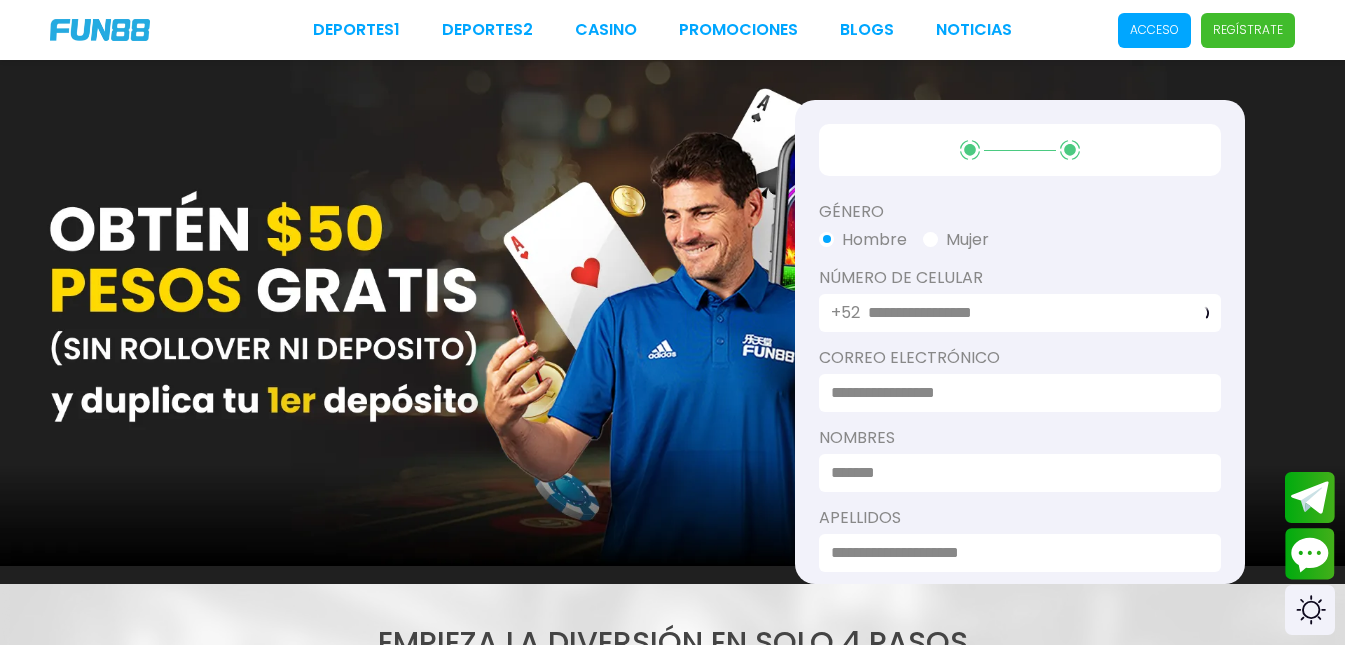 click at bounding box center (1014, 393) 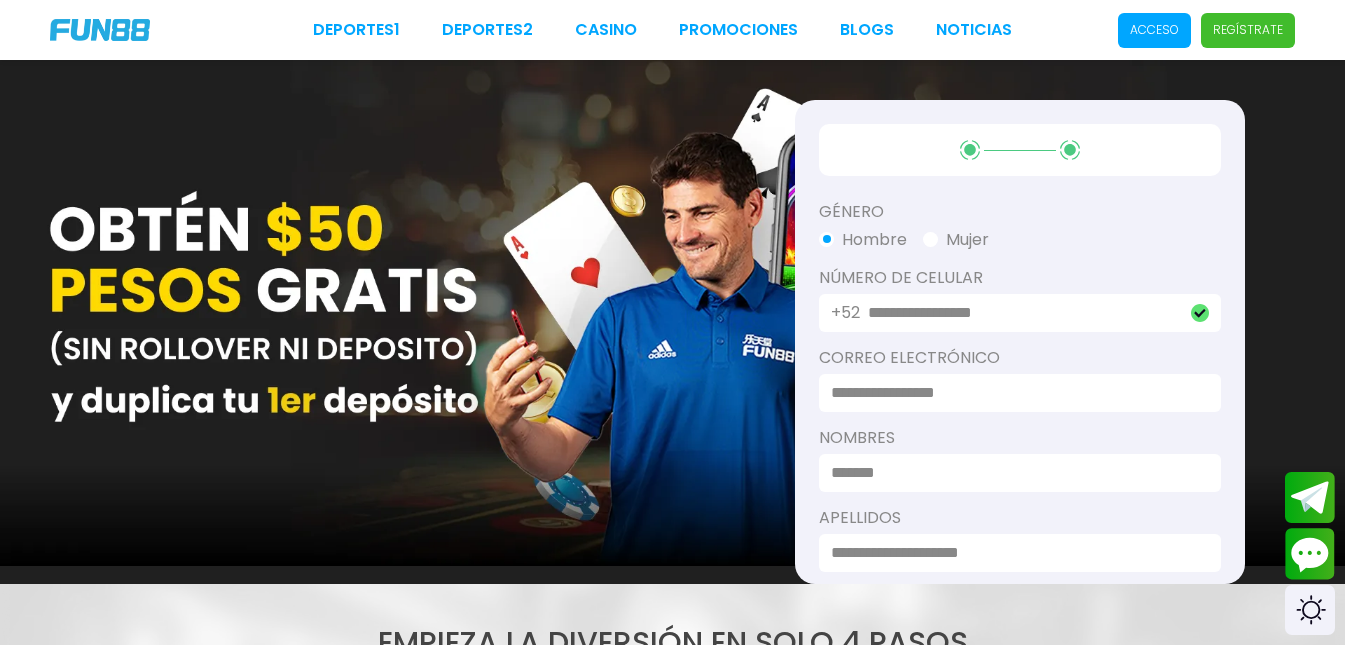 type on "**********" 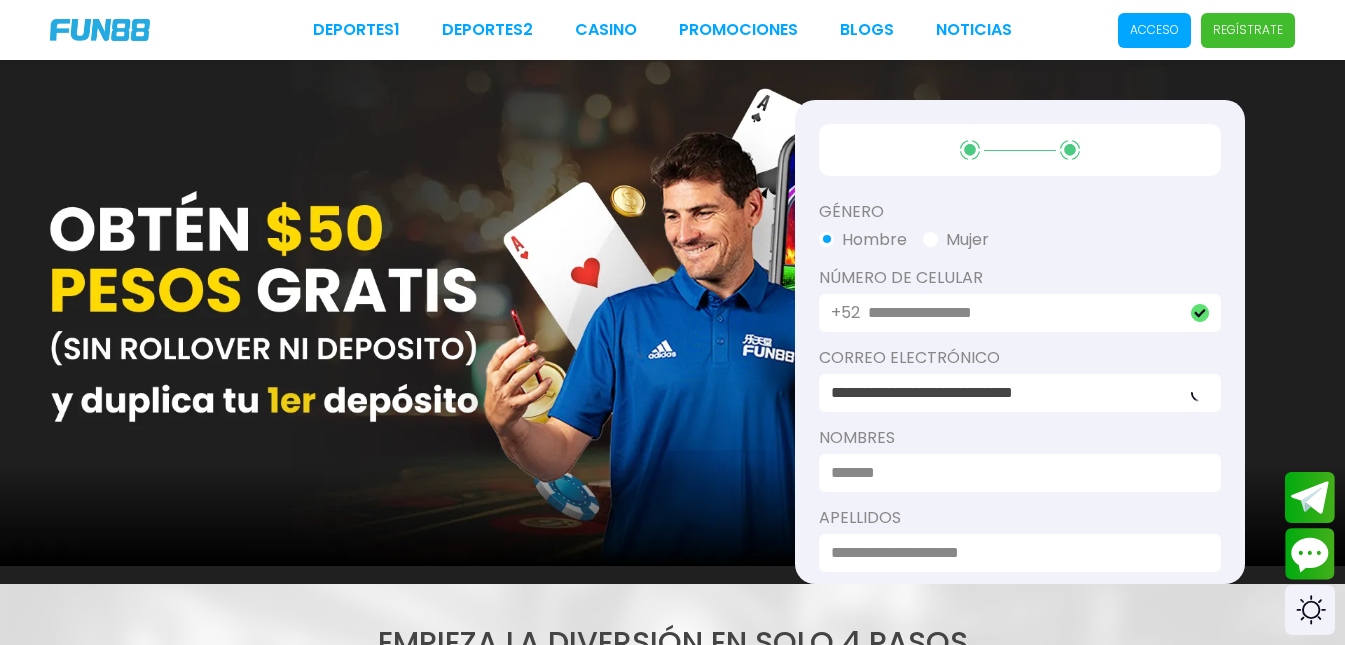 click on "Nombres" at bounding box center (1020, 438) 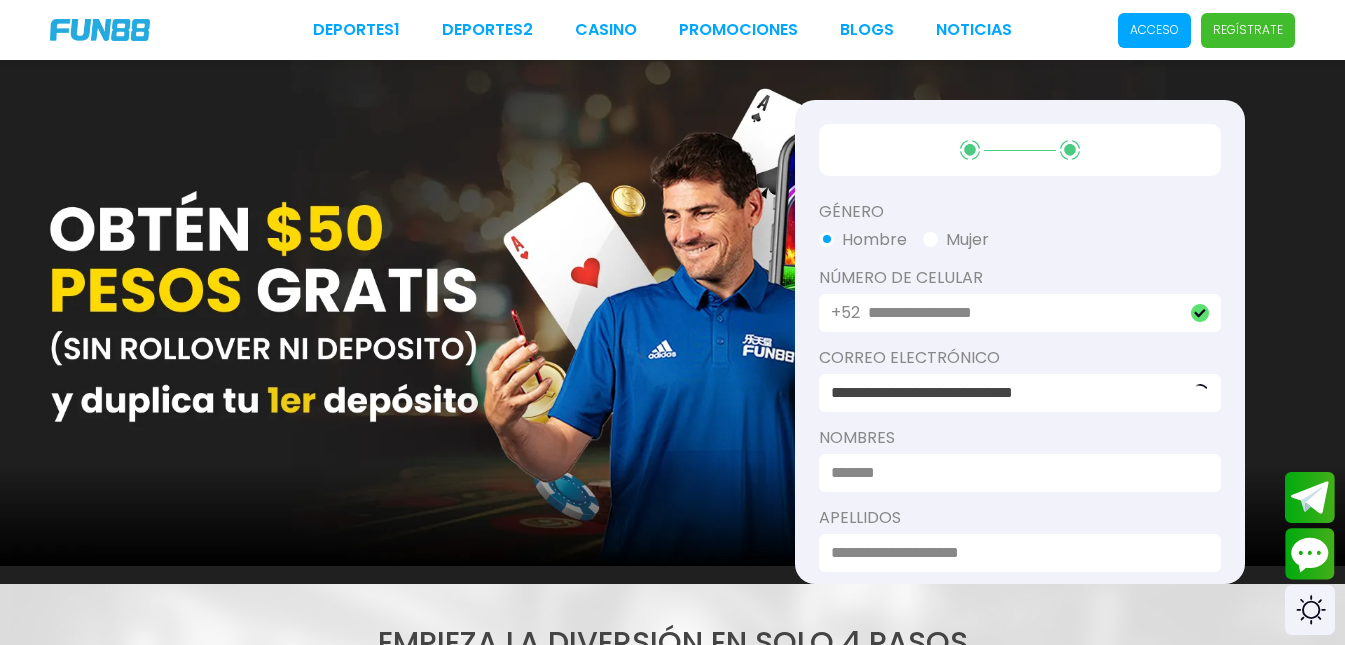 click at bounding box center [1014, 473] 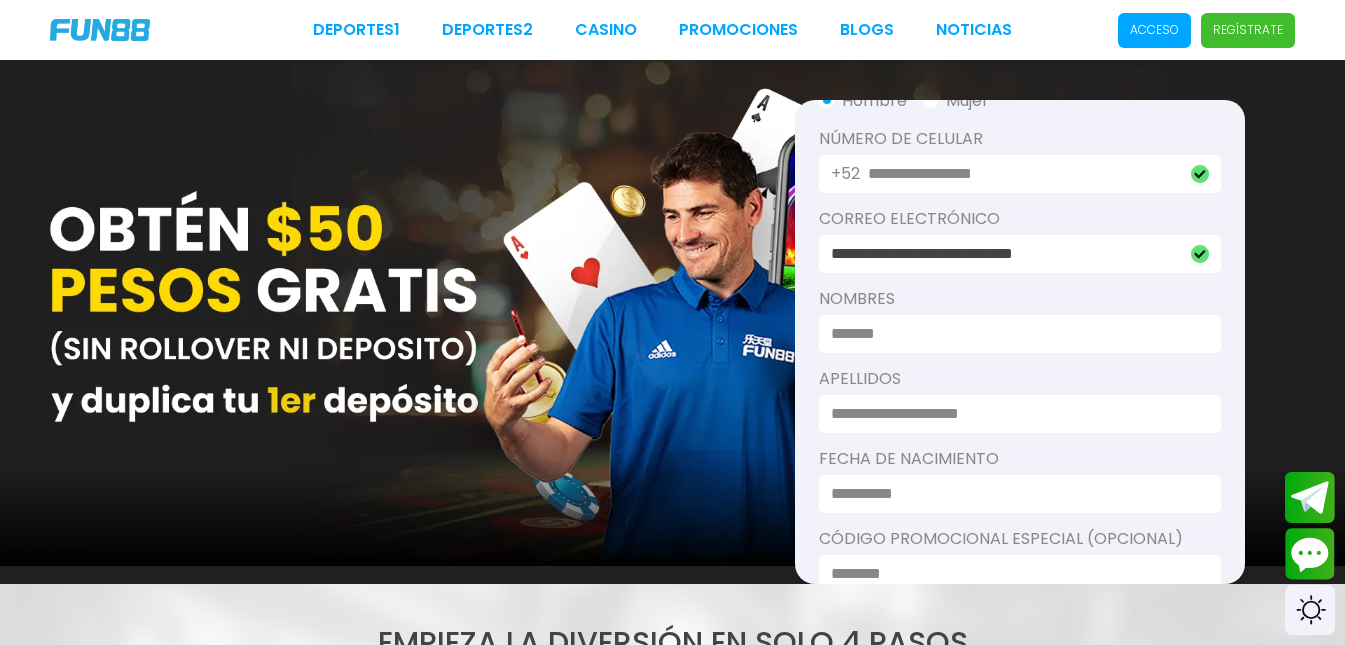 scroll, scrollTop: 97, scrollLeft: 0, axis: vertical 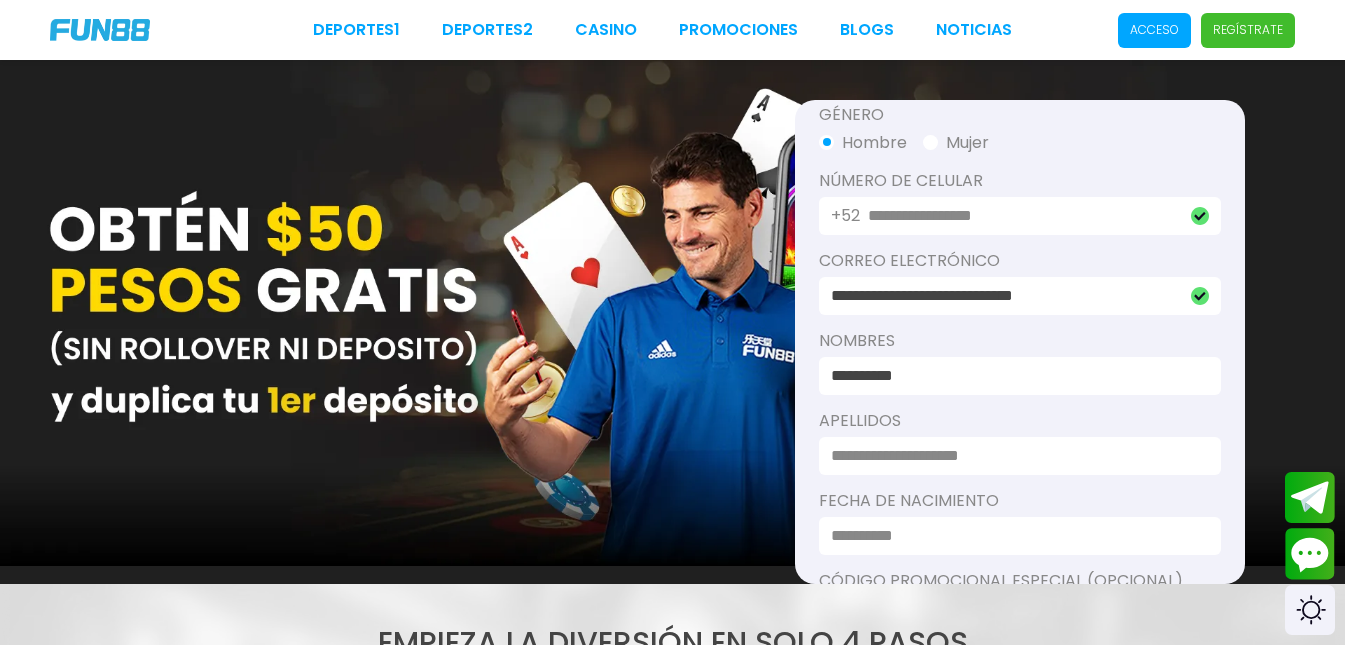 type on "**********" 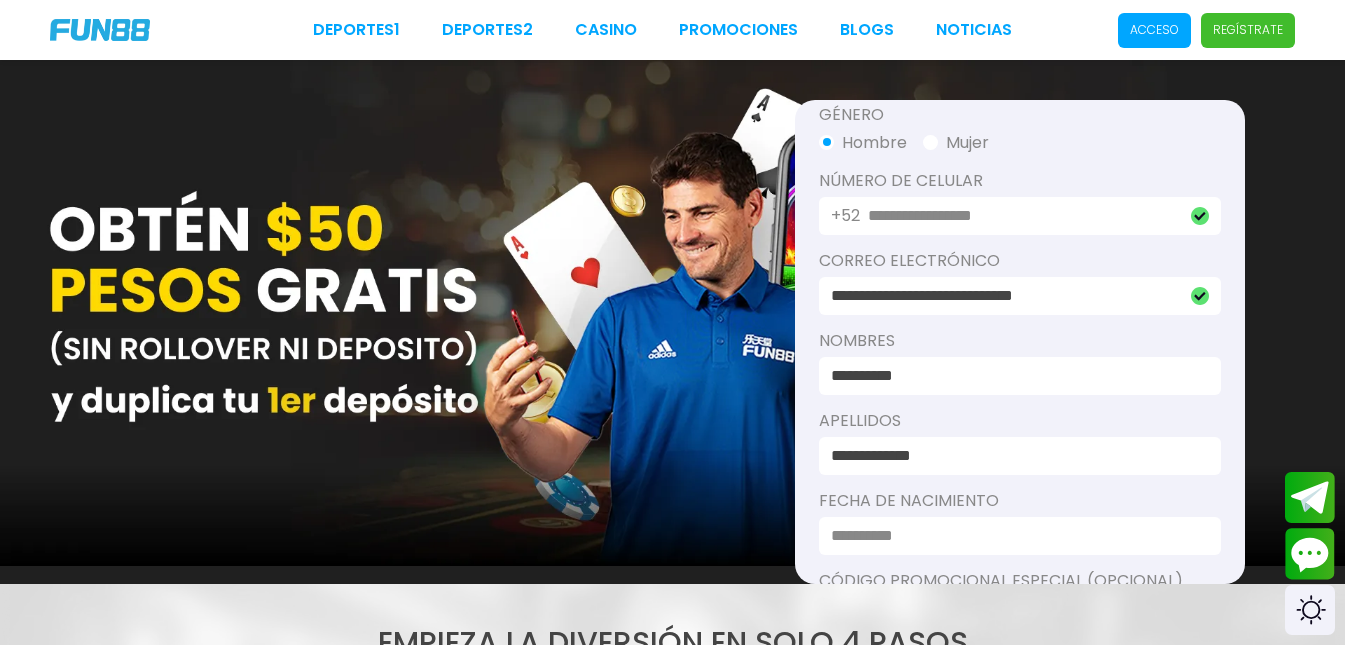 type on "**********" 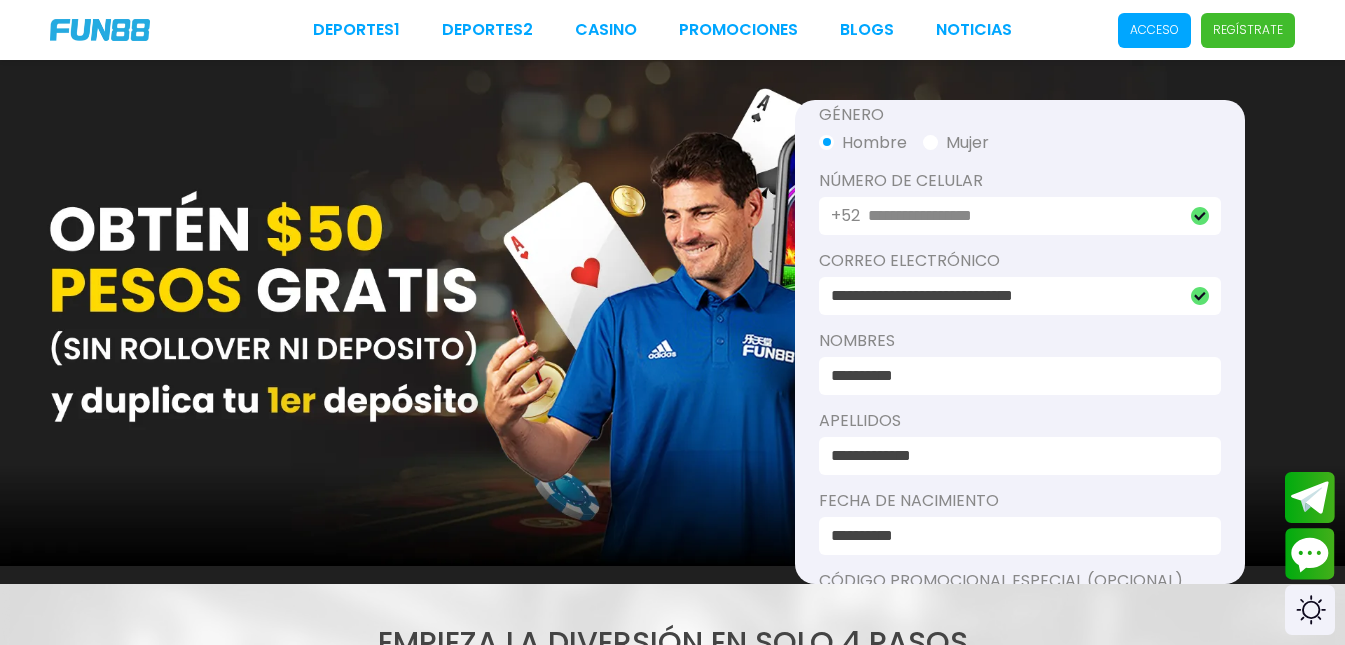 scroll, scrollTop: 330, scrollLeft: 0, axis: vertical 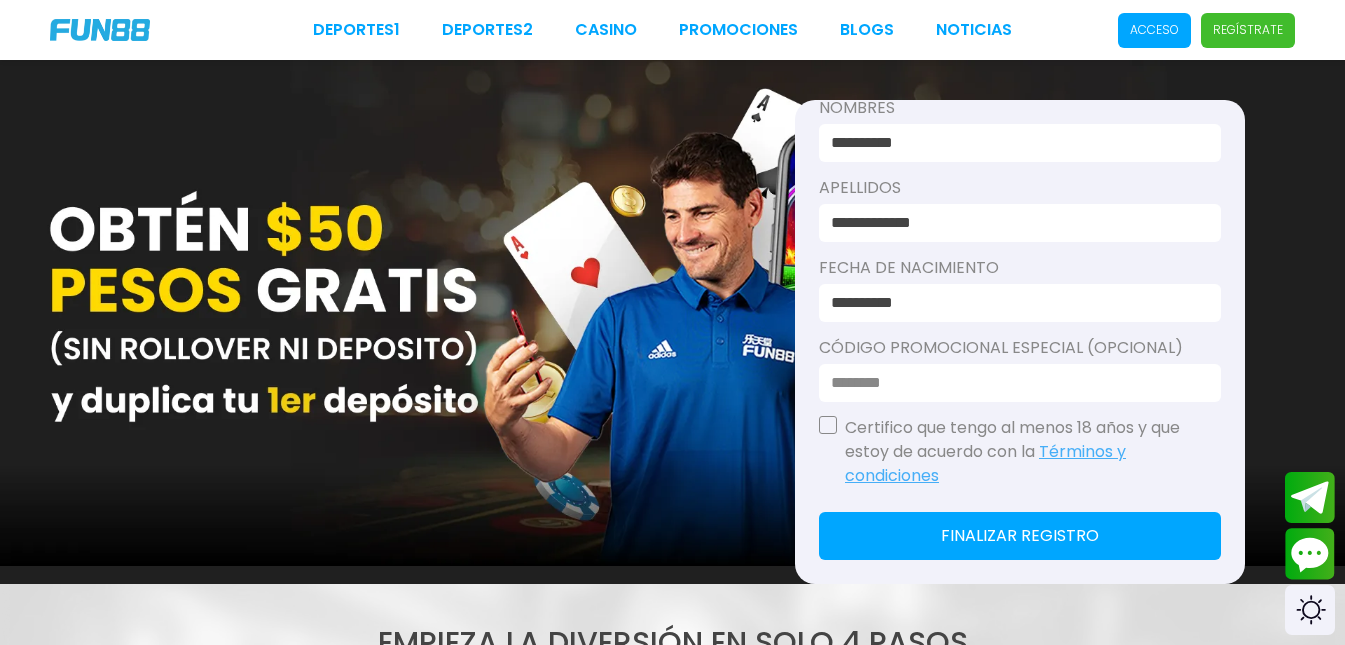 type on "**********" 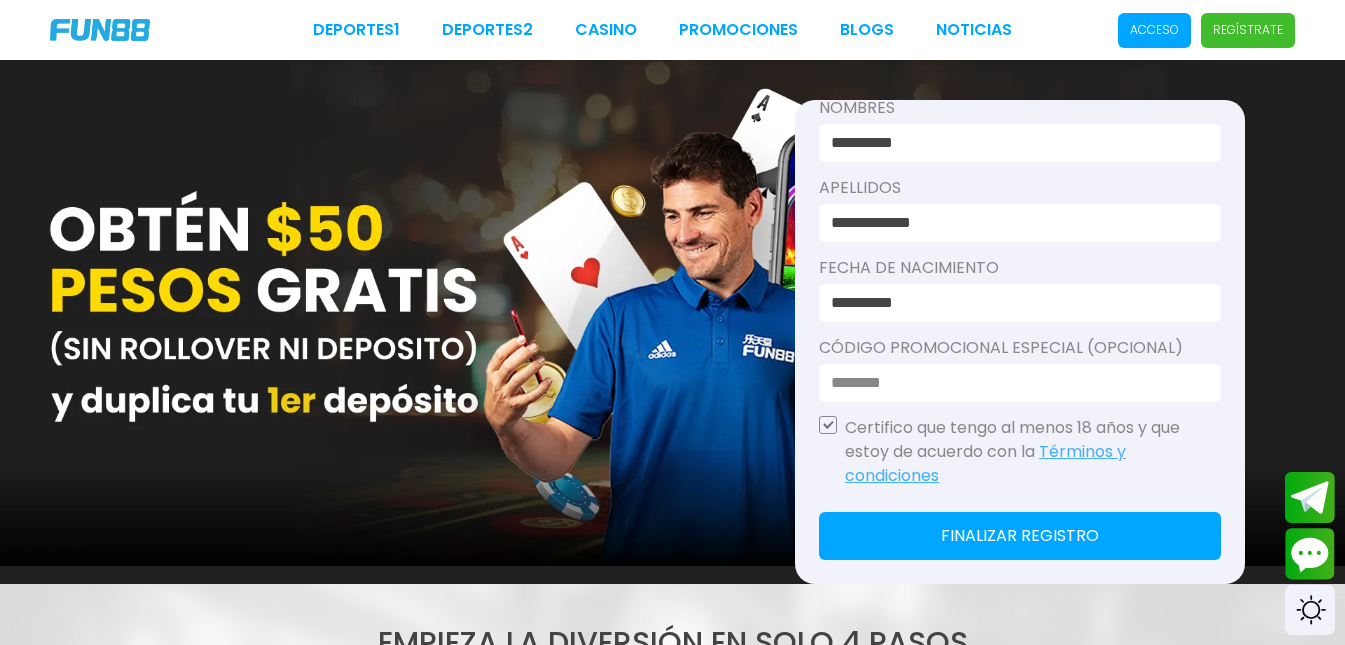 click on "Finalizar registro" 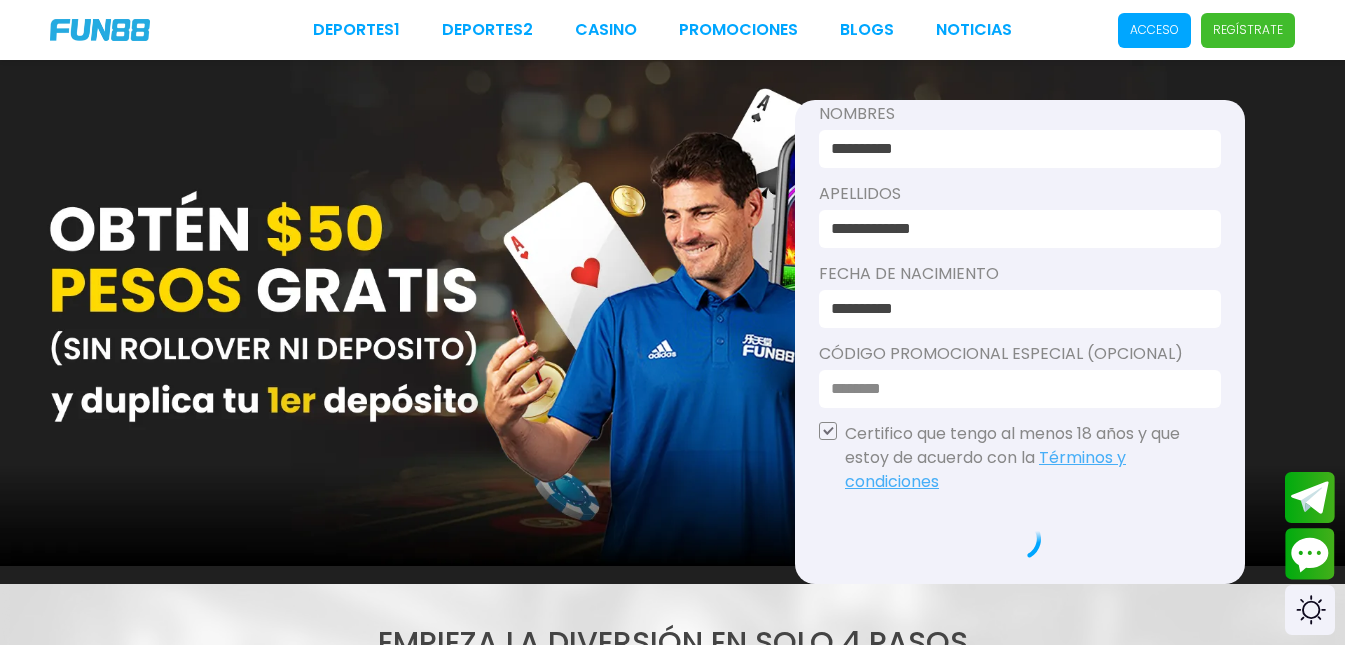 scroll, scrollTop: 324, scrollLeft: 0, axis: vertical 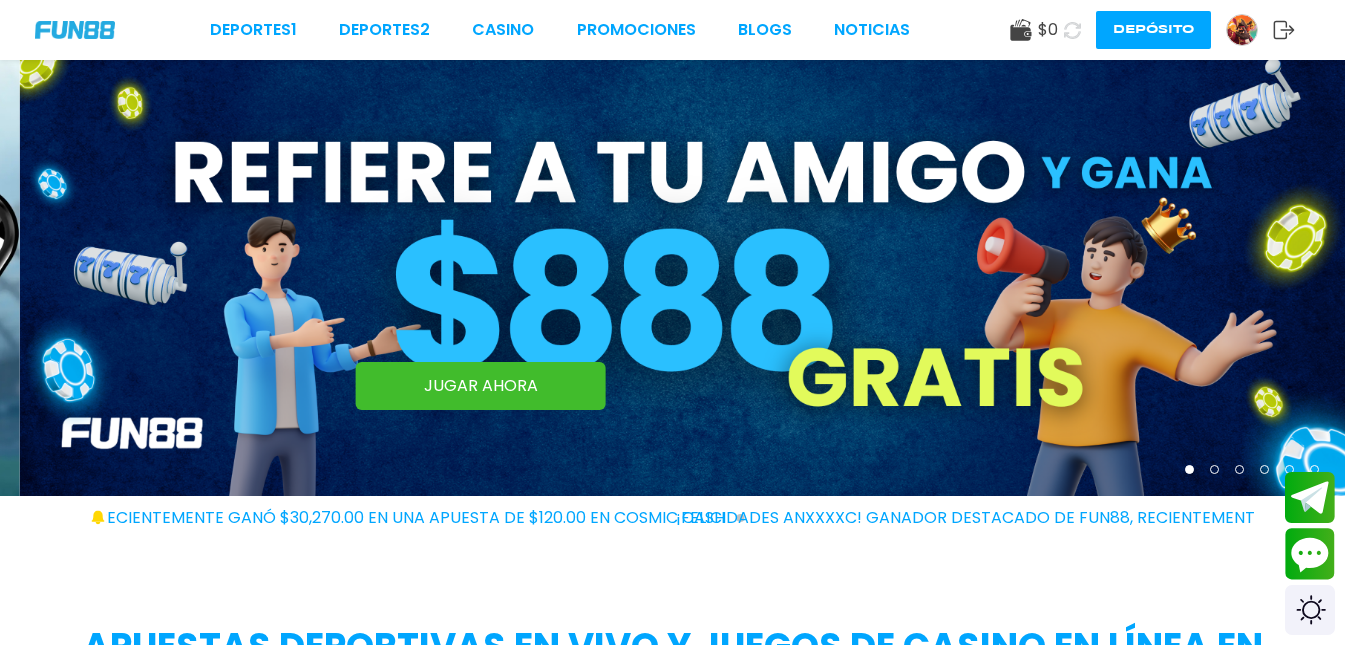 click on "$ 0 Depósito" at bounding box center [1152, 30] 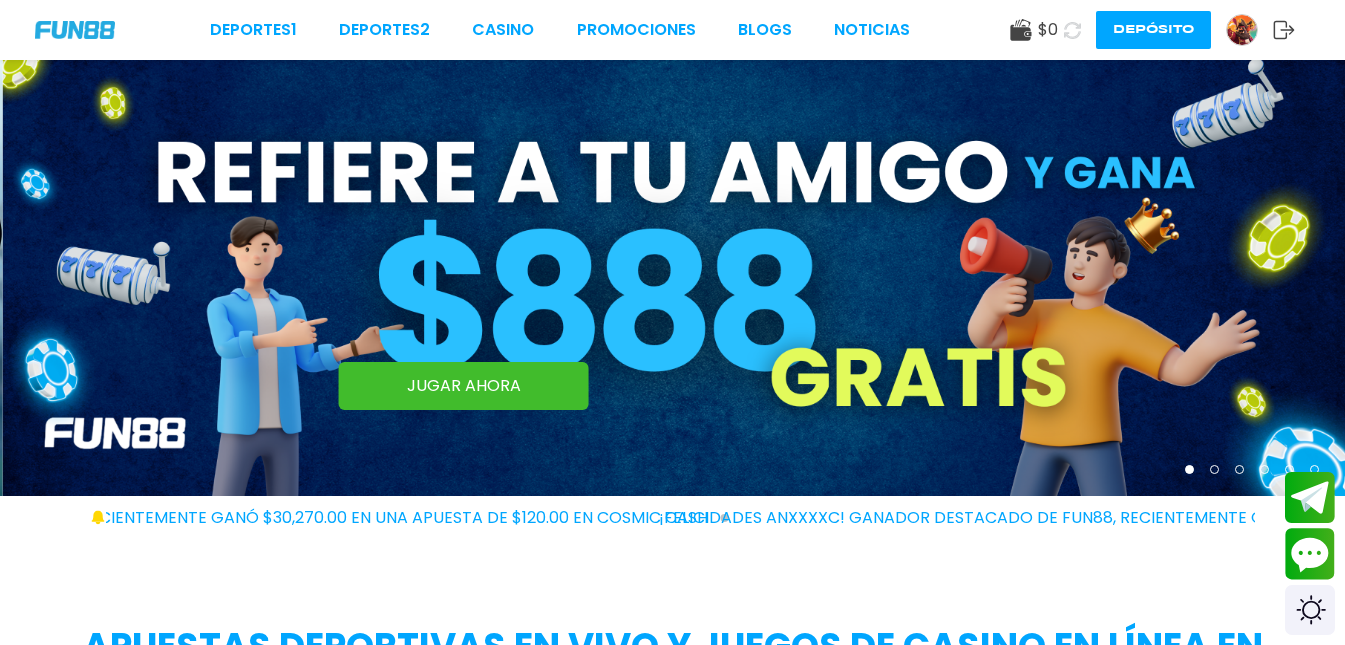 click at bounding box center (1072, 30) 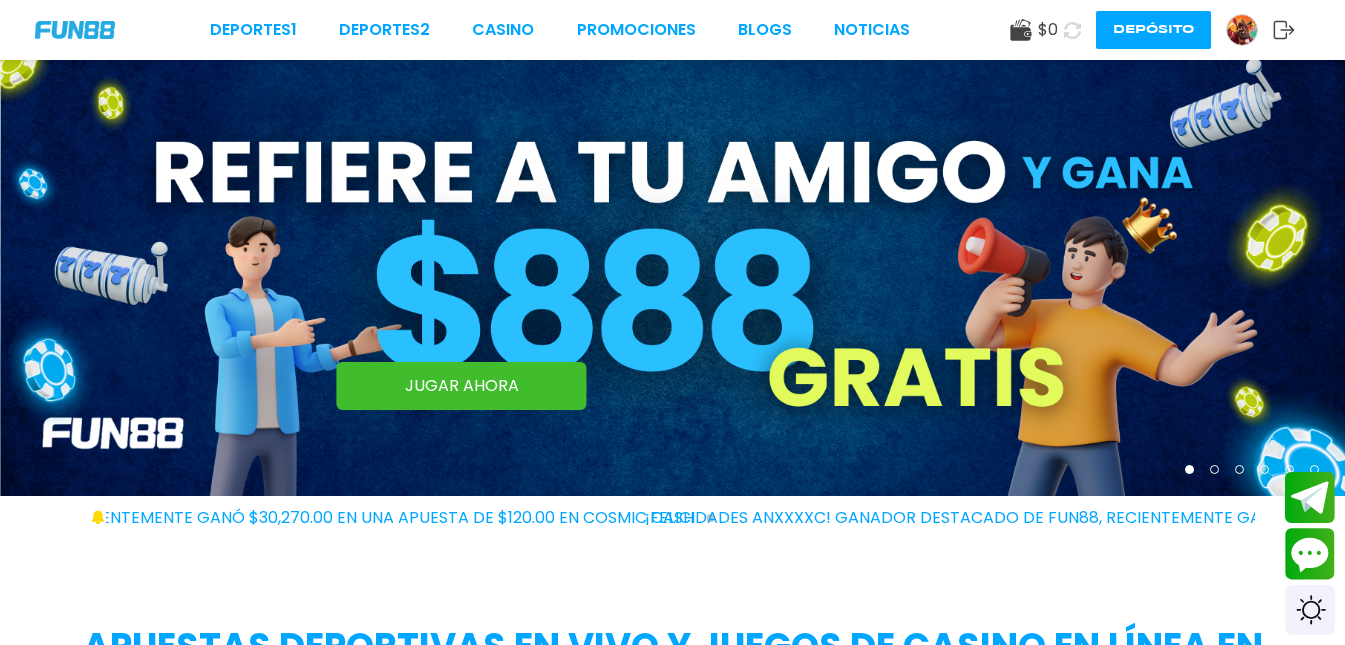 drag, startPoint x: 1062, startPoint y: 28, endPoint x: 1078, endPoint y: 35, distance: 17.464249 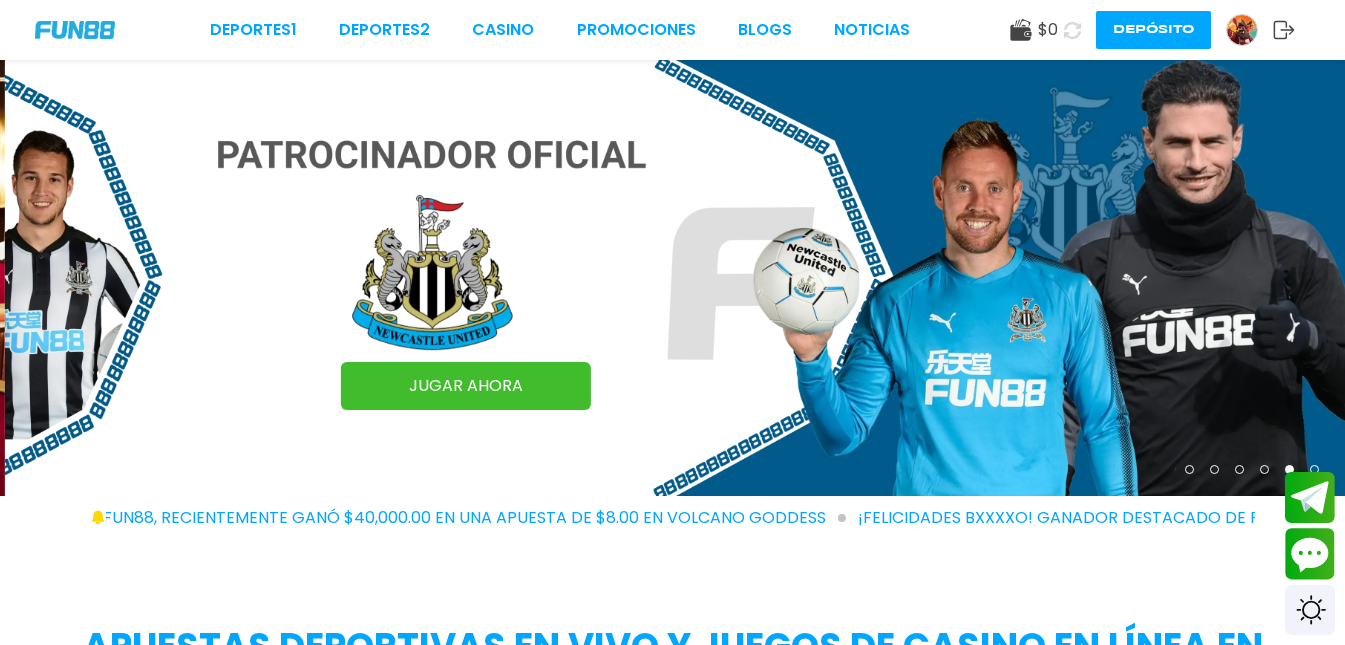 click at bounding box center (1242, 30) 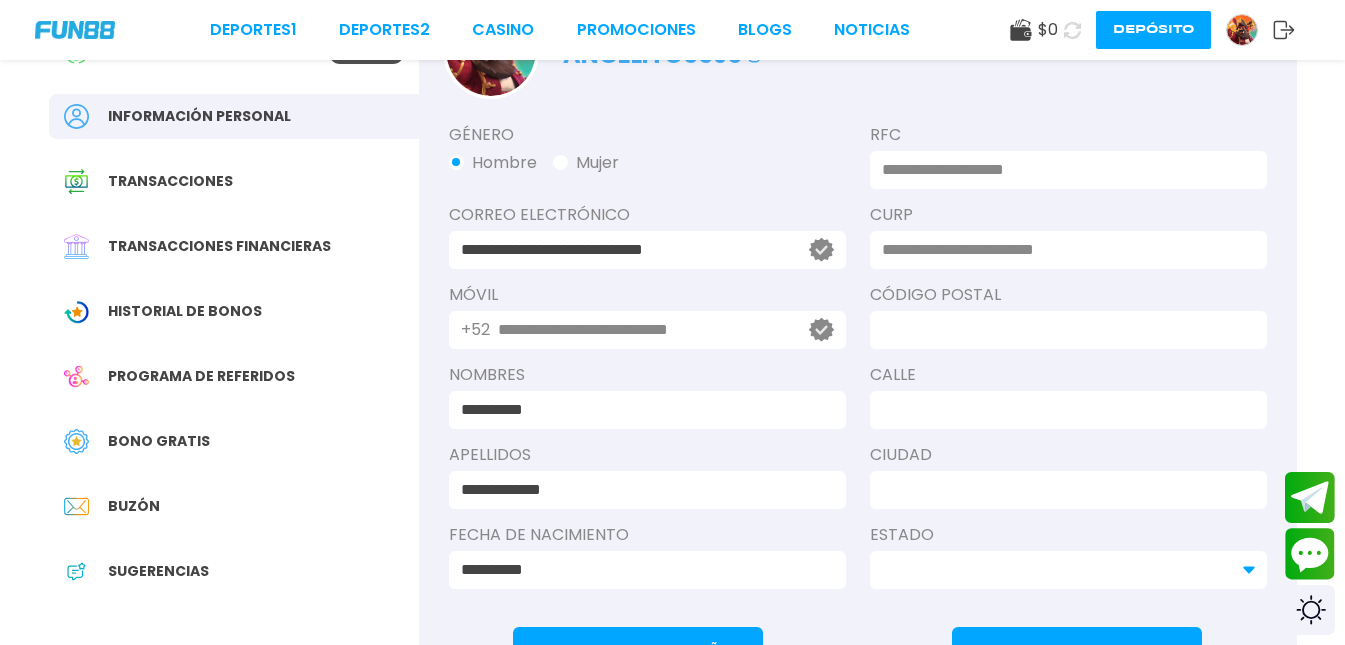 scroll, scrollTop: 0, scrollLeft: 0, axis: both 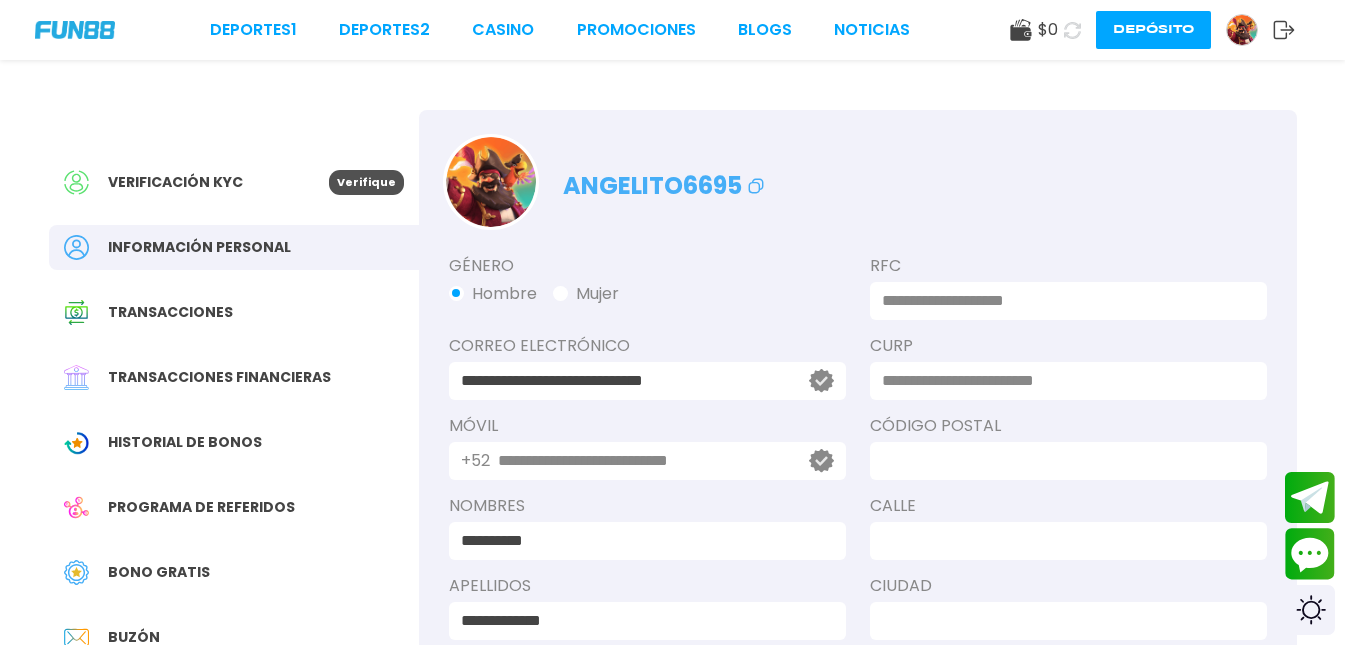 click at bounding box center (1062, 301) 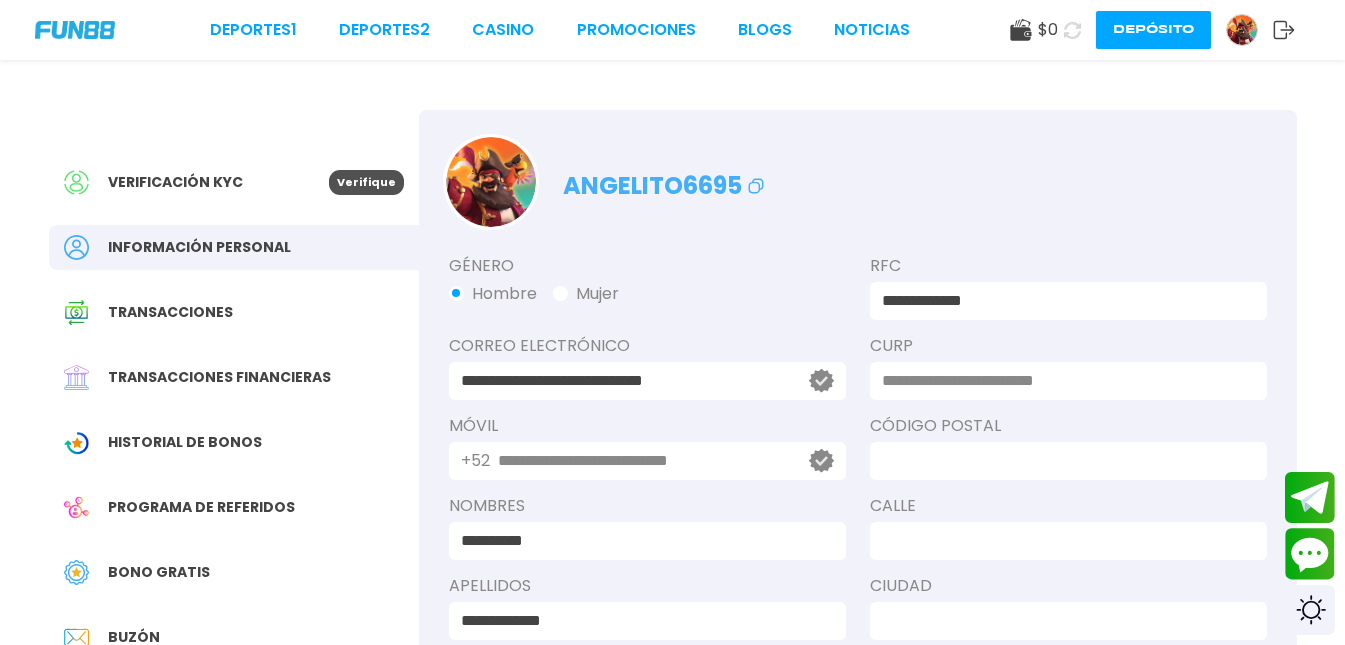 type on "**********" 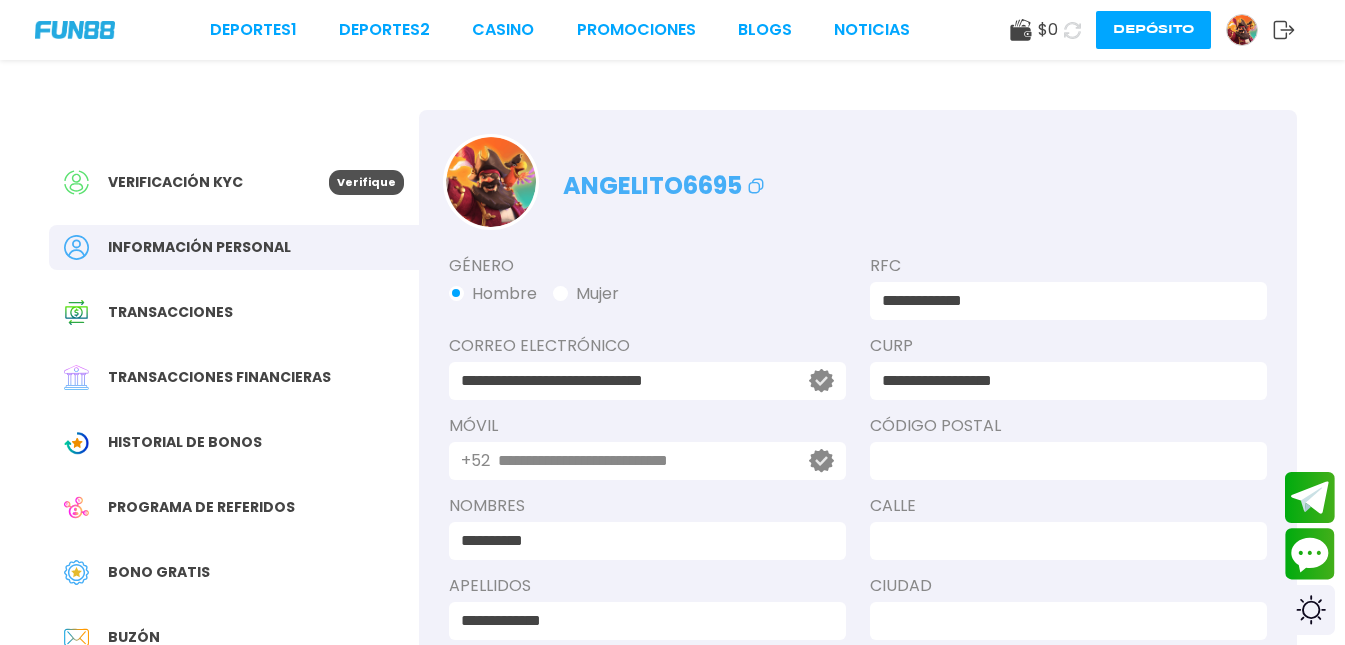 click at bounding box center (1068, 461) 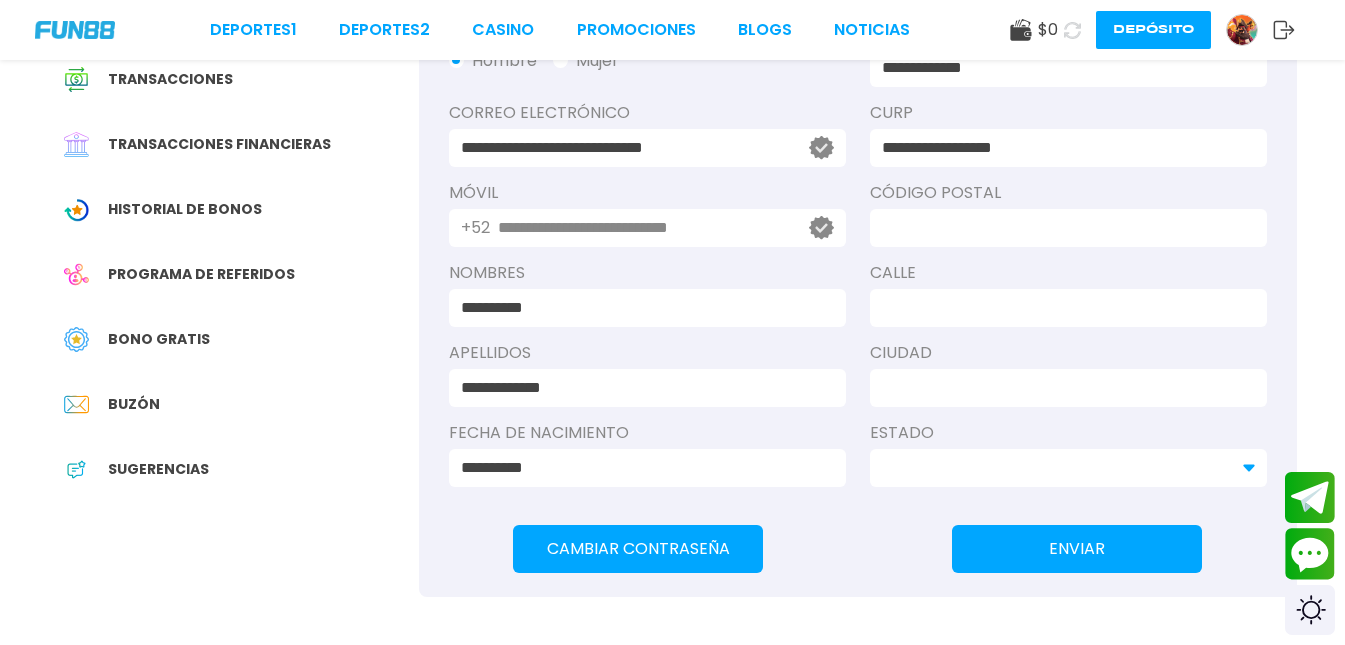 click at bounding box center [1062, 228] 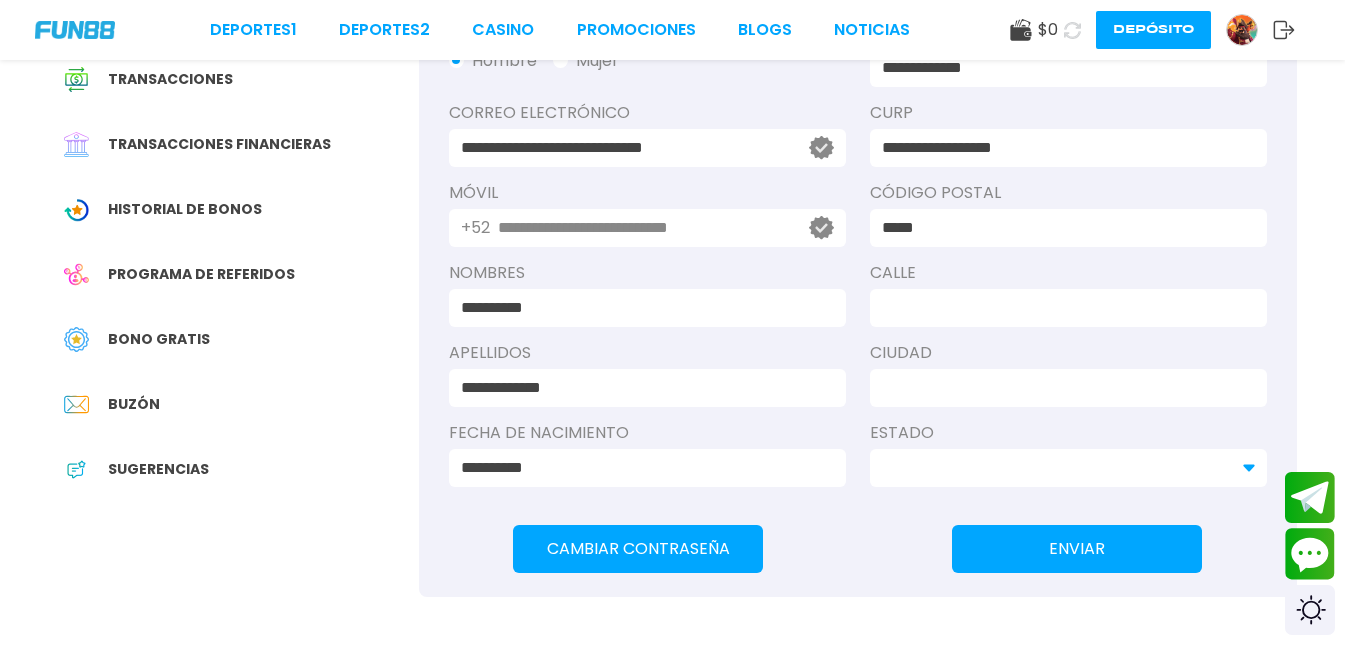 type on "**********" 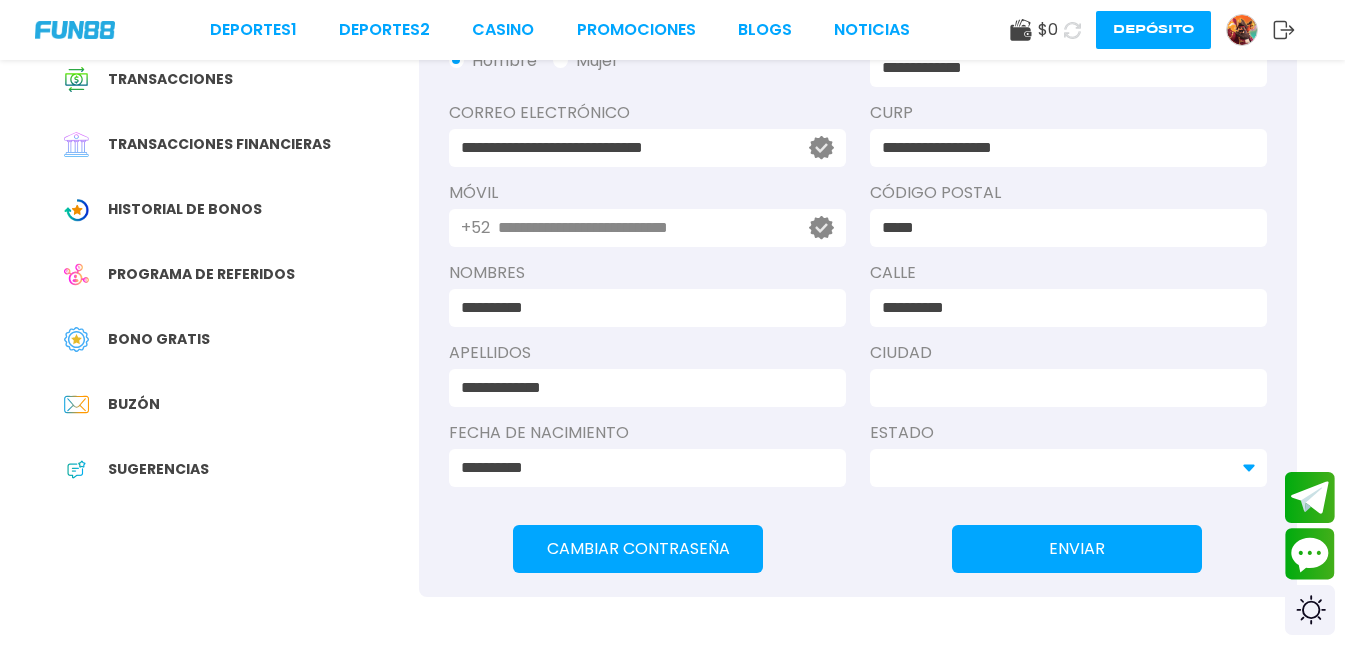 type on "**********" 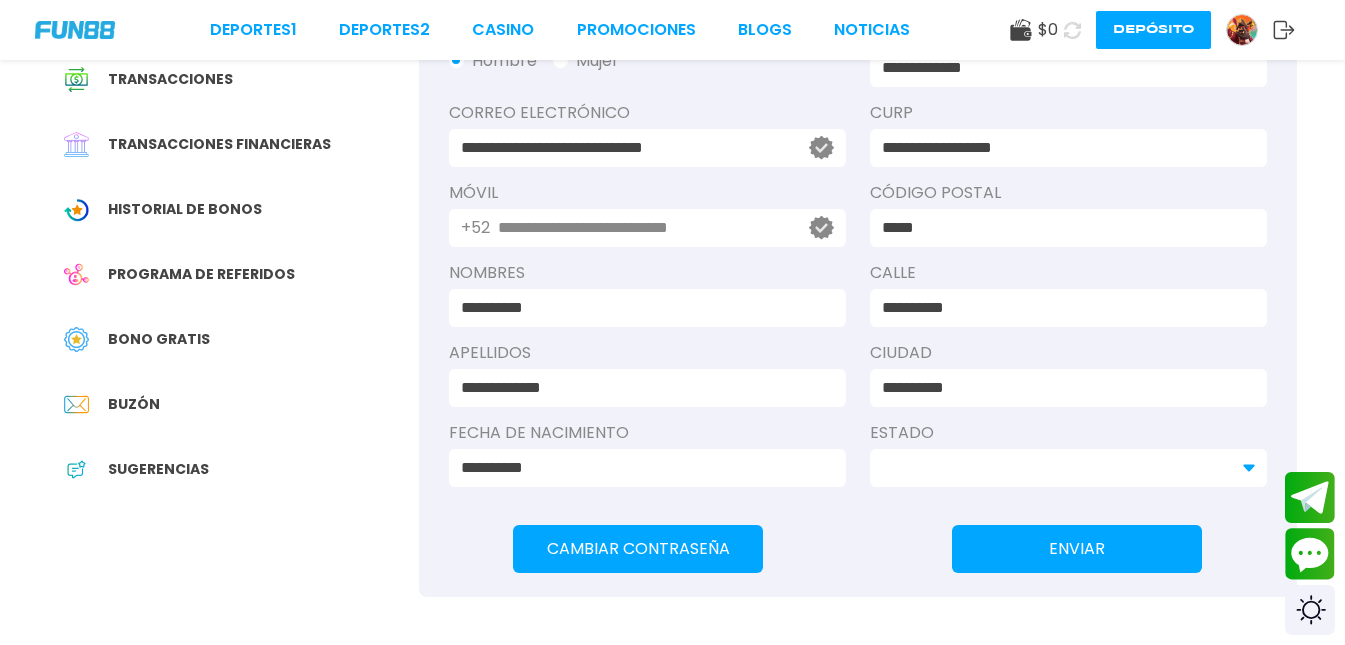 drag, startPoint x: 925, startPoint y: 442, endPoint x: 970, endPoint y: 442, distance: 45 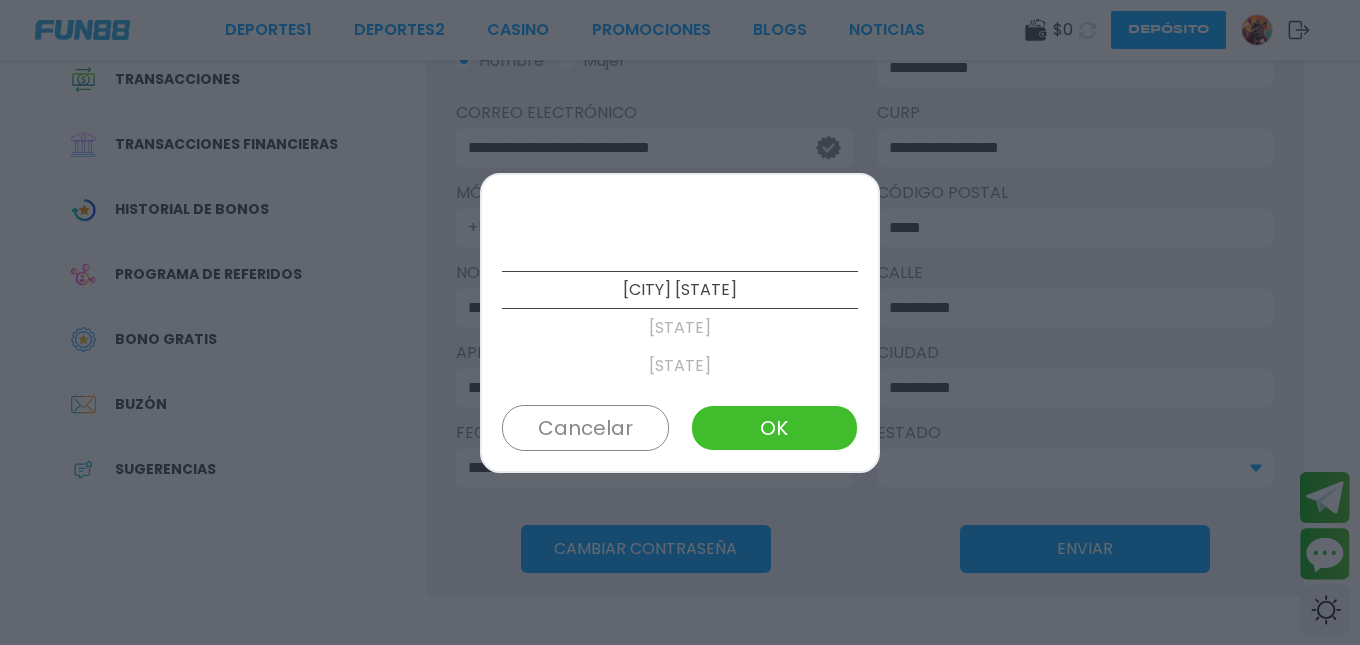 click on "[CITY] [STATE]" at bounding box center [680, 290] 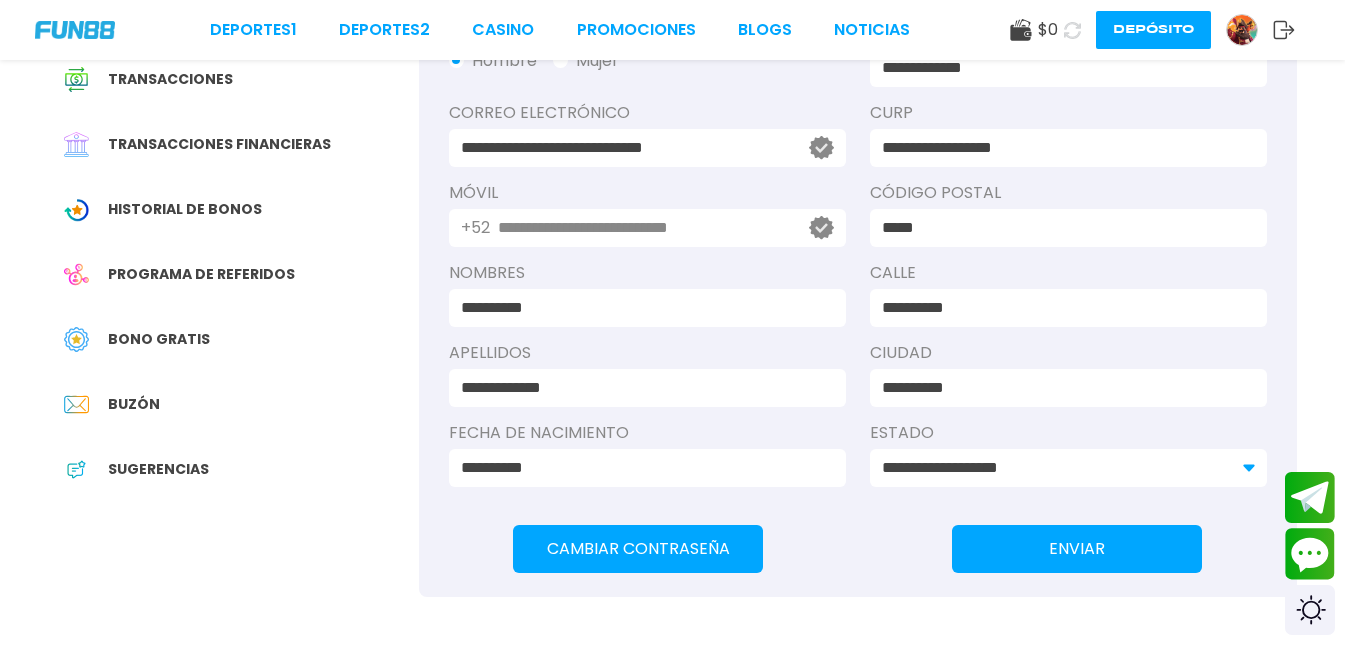 drag, startPoint x: 1098, startPoint y: 549, endPoint x: 1124, endPoint y: 517, distance: 41.231056 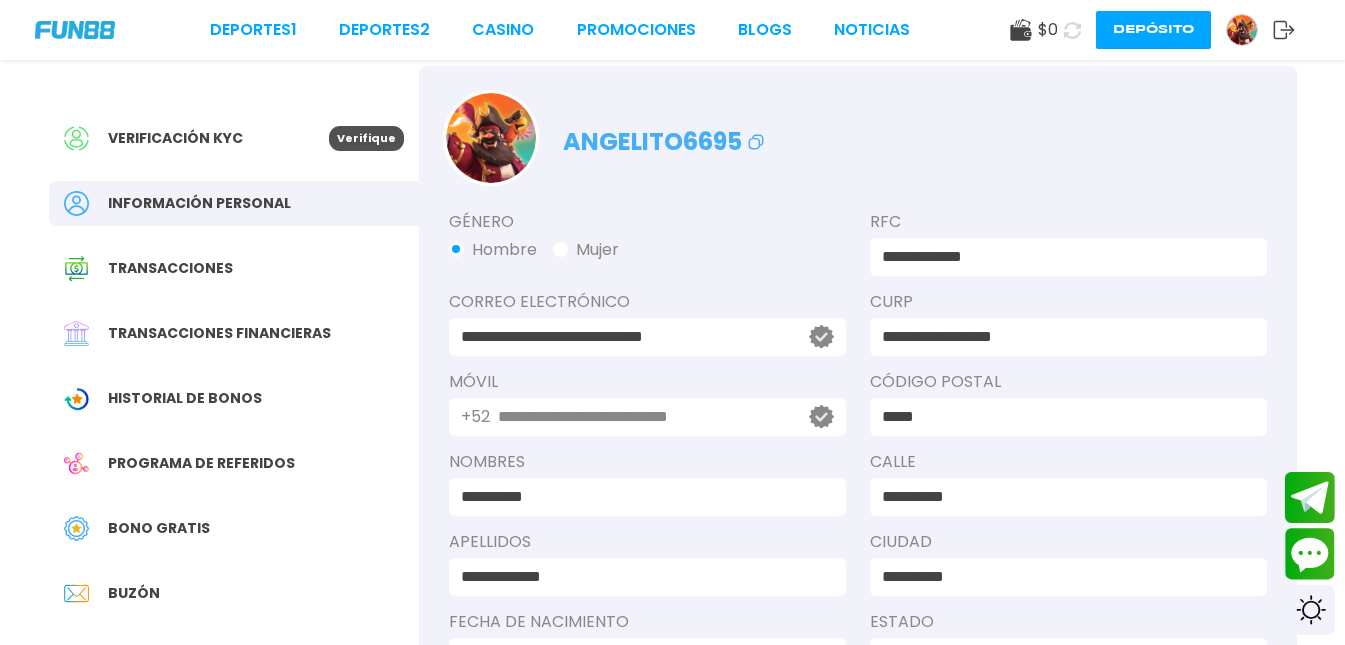 scroll, scrollTop: 0, scrollLeft: 0, axis: both 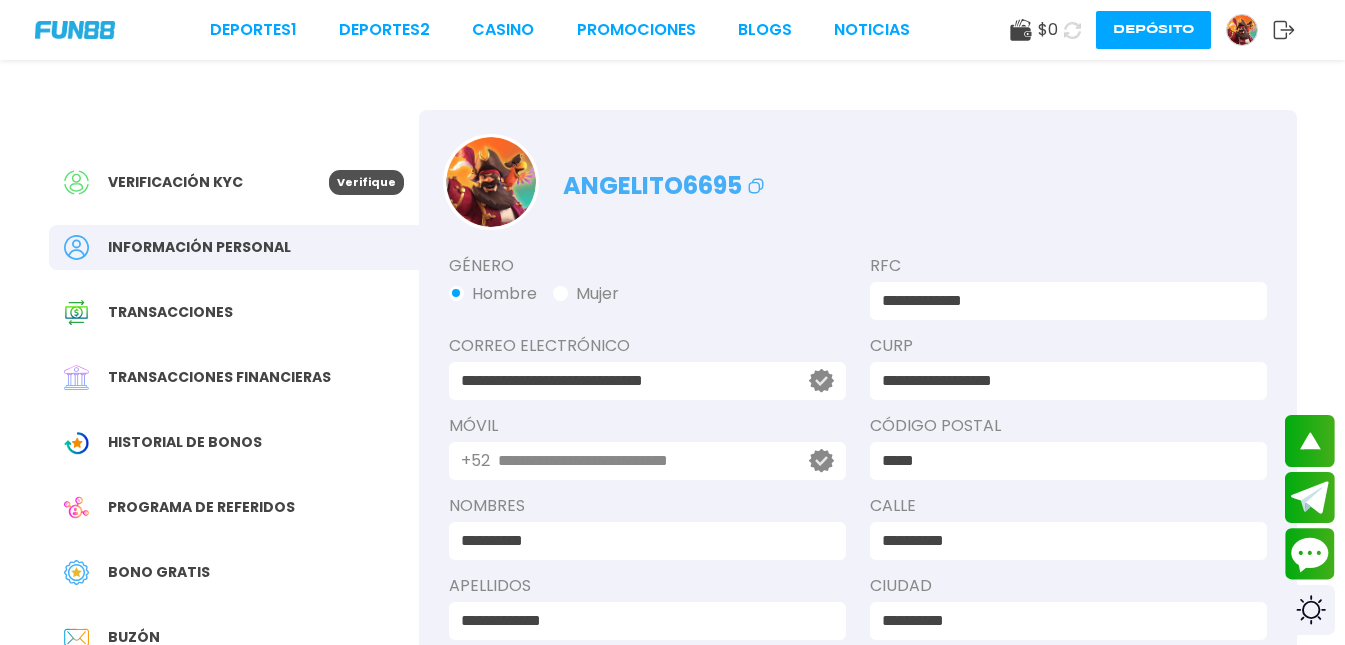 click on "Verificación KYC" at bounding box center [175, 182] 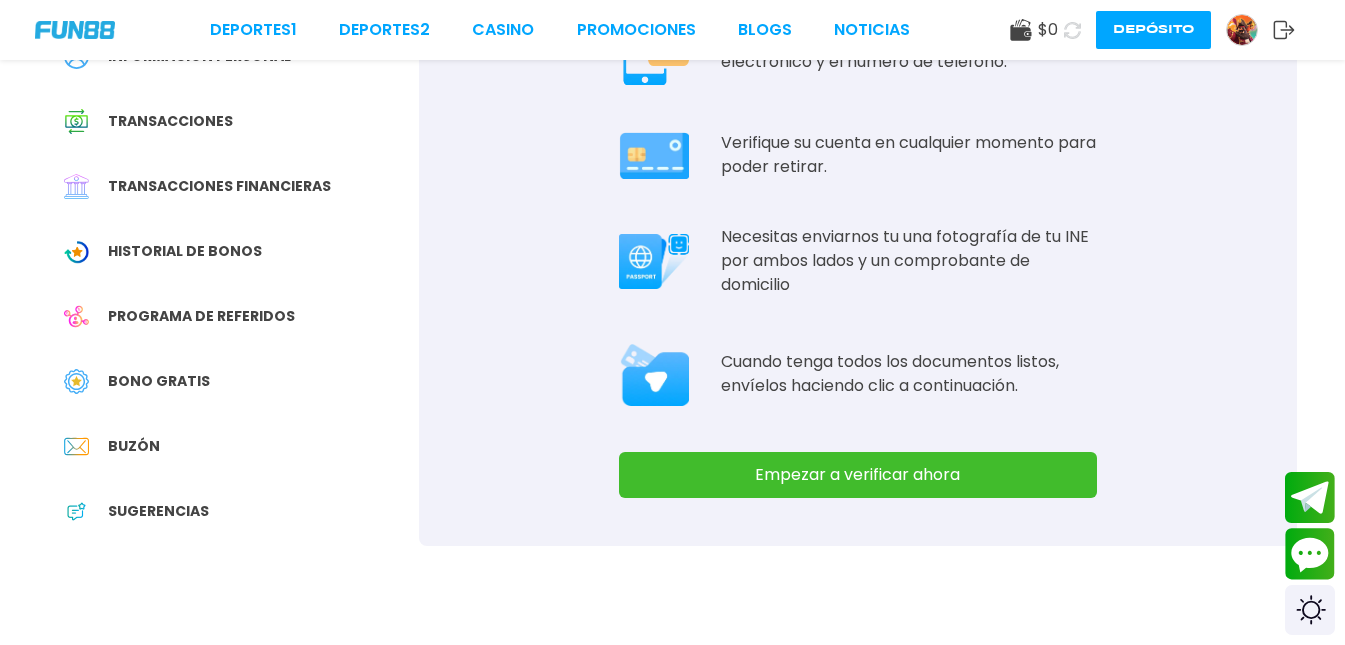 scroll, scrollTop: 233, scrollLeft: 0, axis: vertical 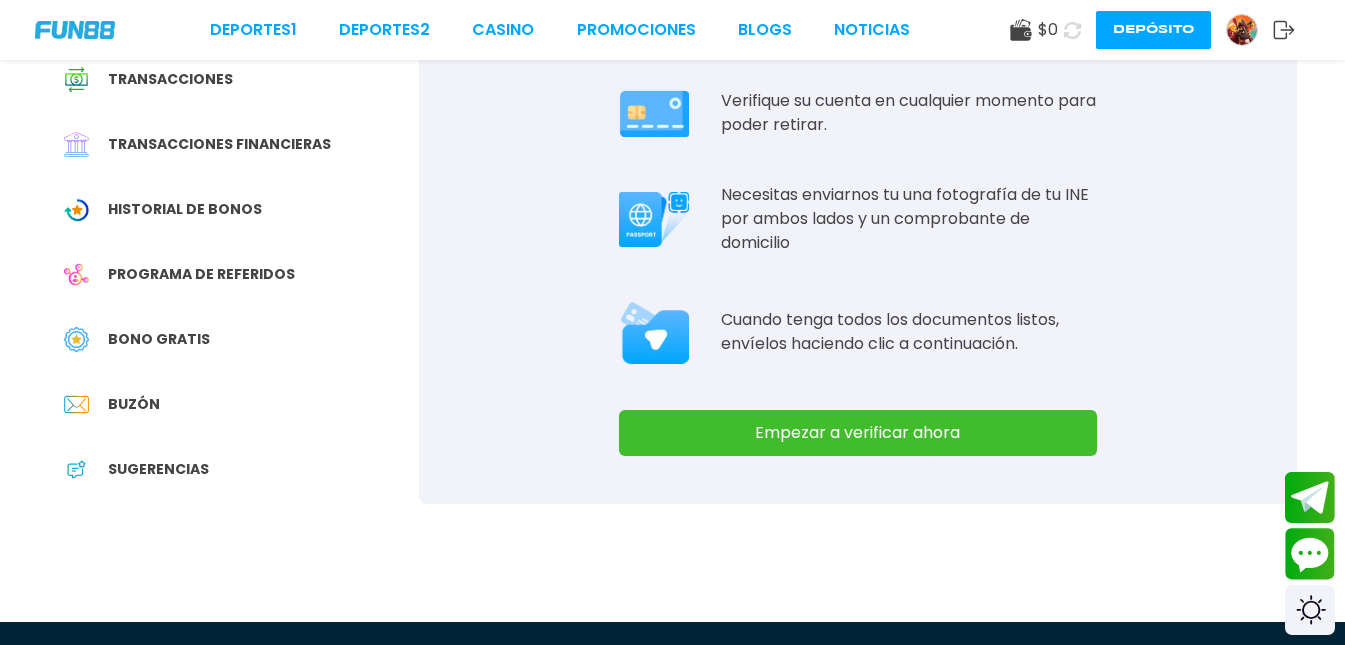 click on "Empezar a verificar ahora" at bounding box center [858, 433] 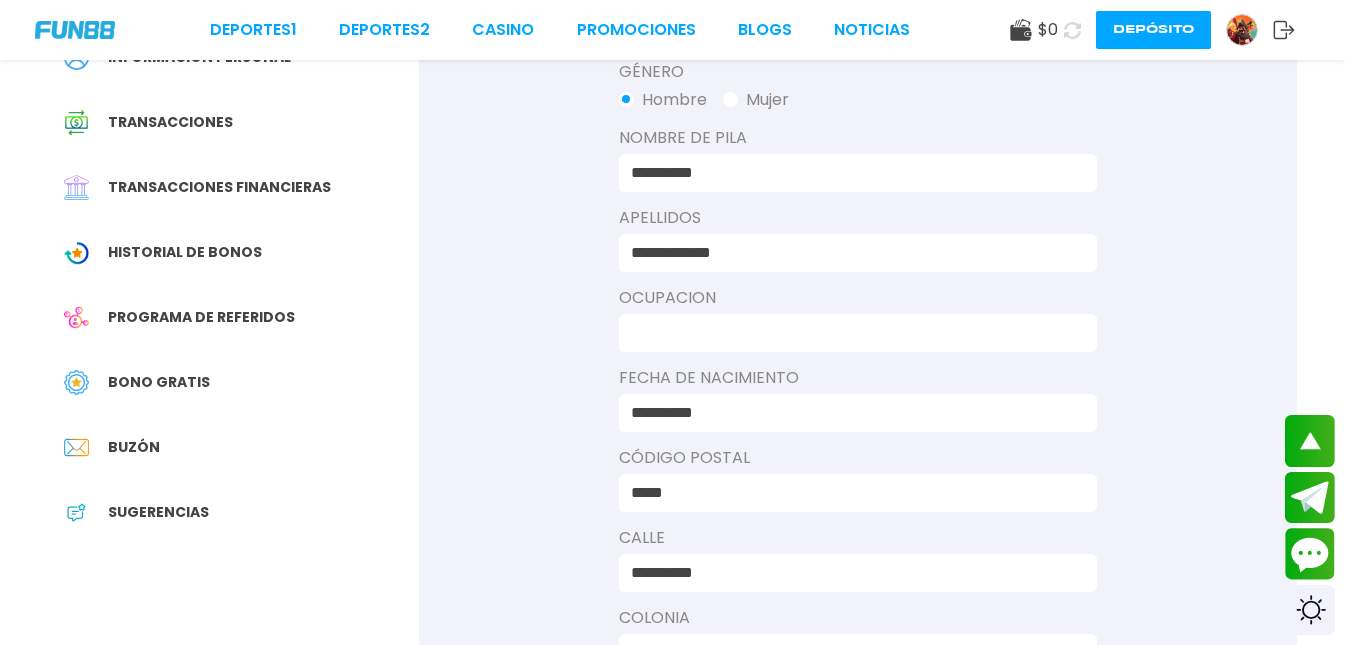 scroll, scrollTop: 233, scrollLeft: 0, axis: vertical 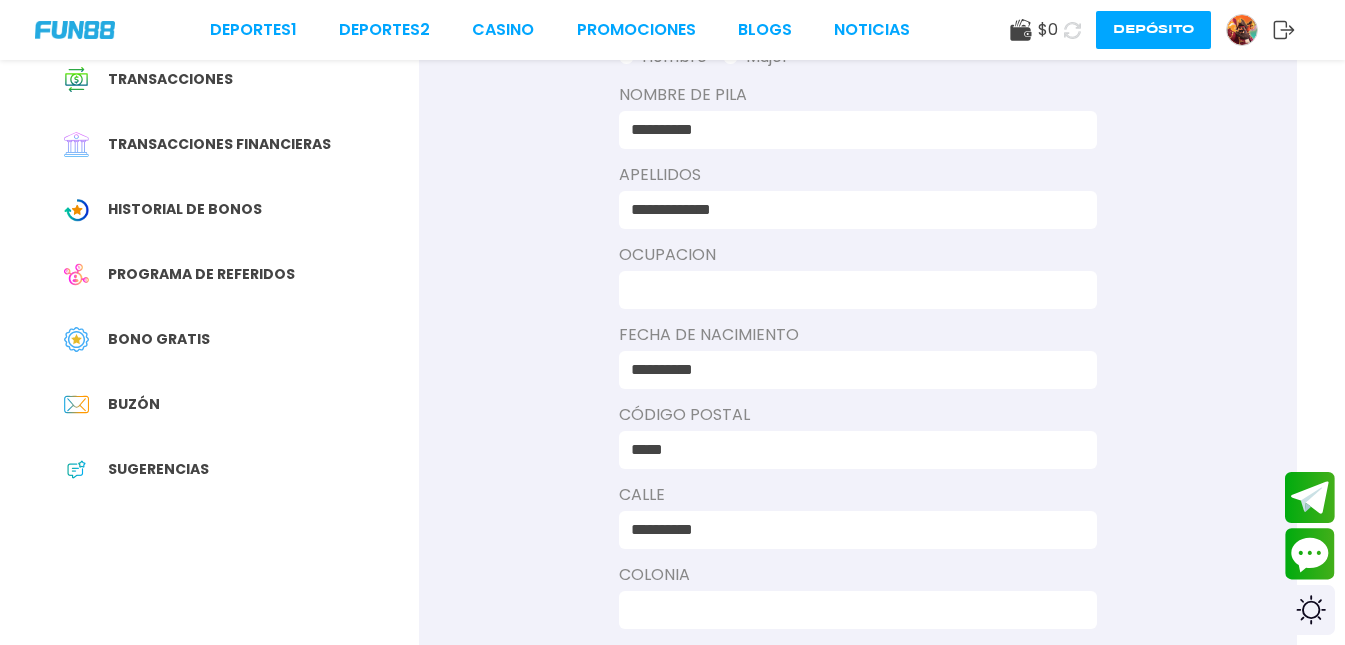 drag, startPoint x: 756, startPoint y: 211, endPoint x: 718, endPoint y: 211, distance: 38 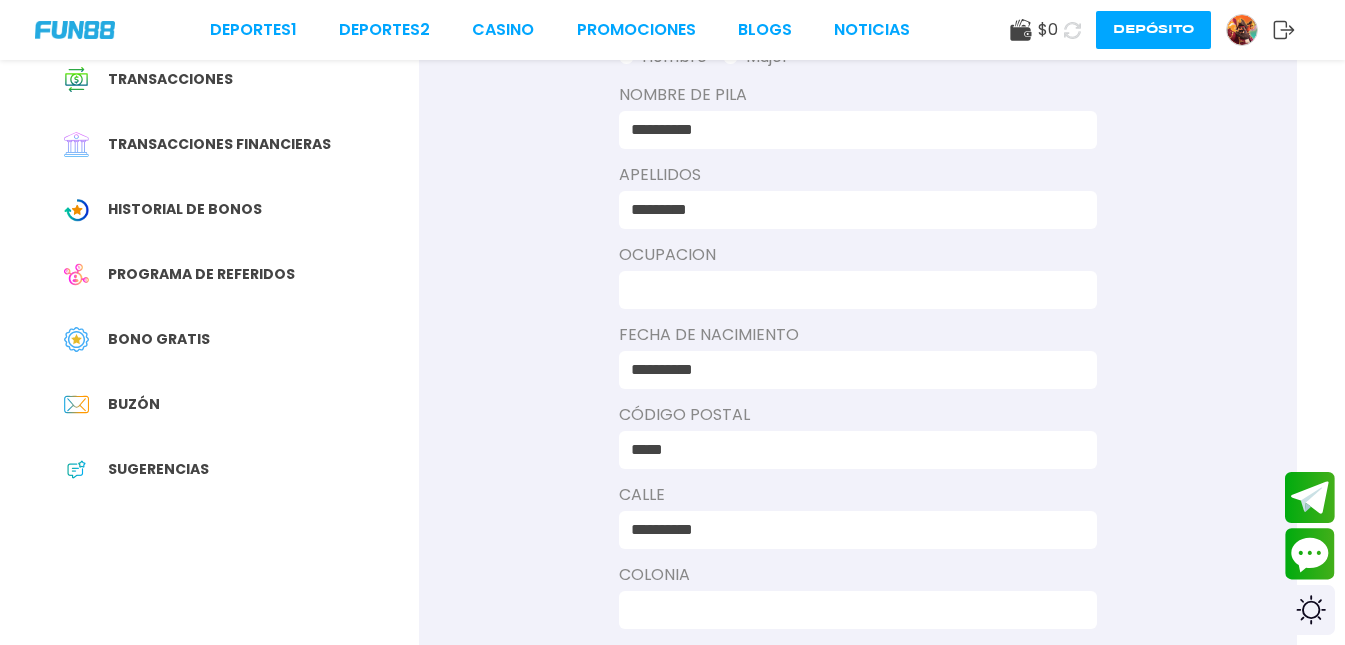 type on "**********" 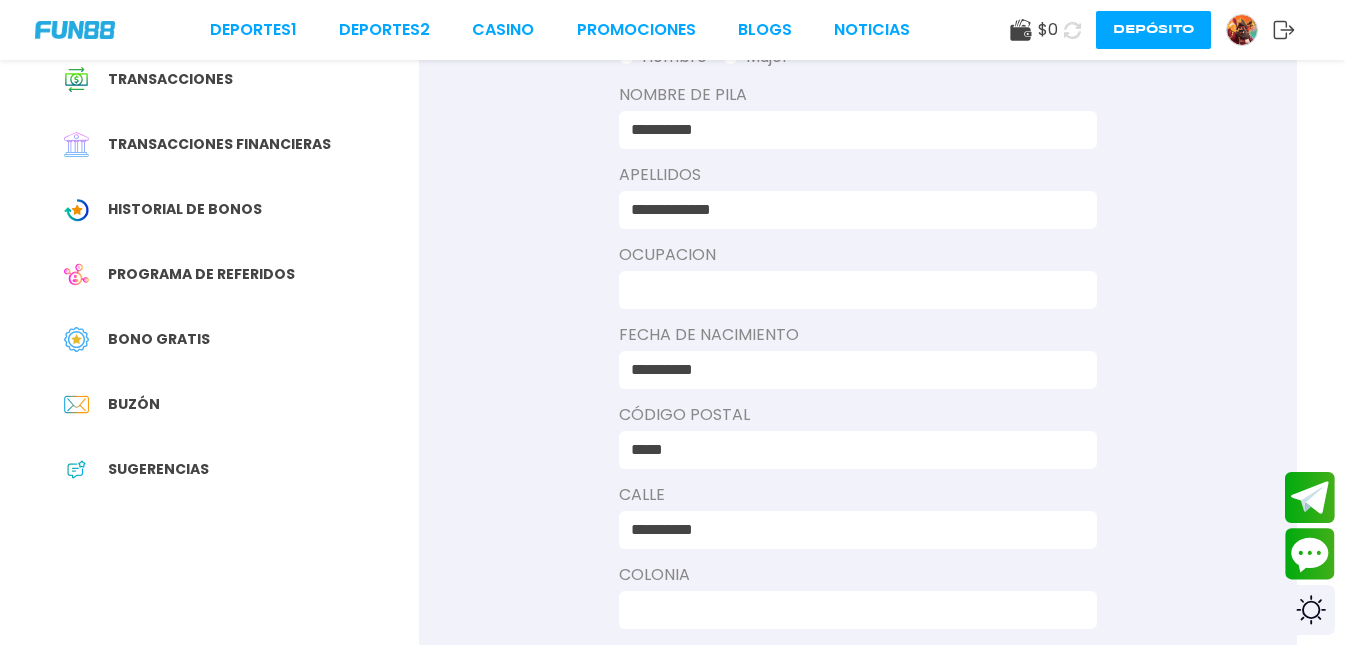 click on "Ocupacion" at bounding box center [858, 276] 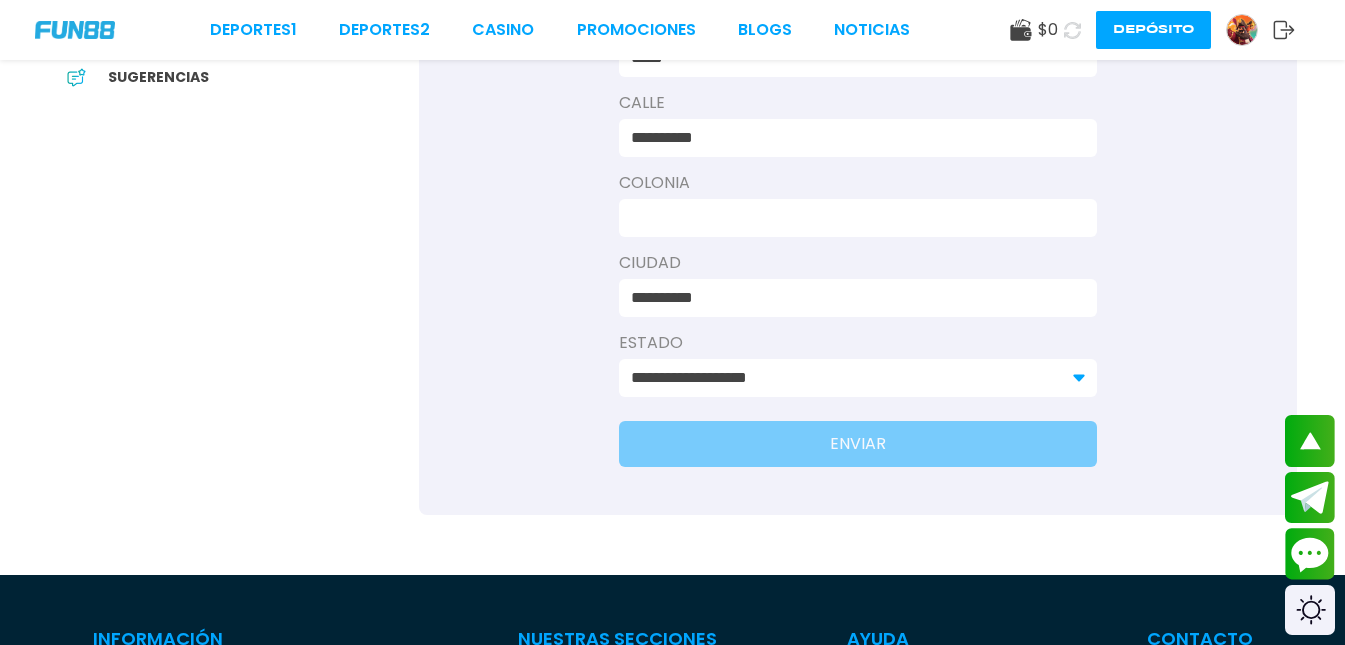 scroll, scrollTop: 700, scrollLeft: 0, axis: vertical 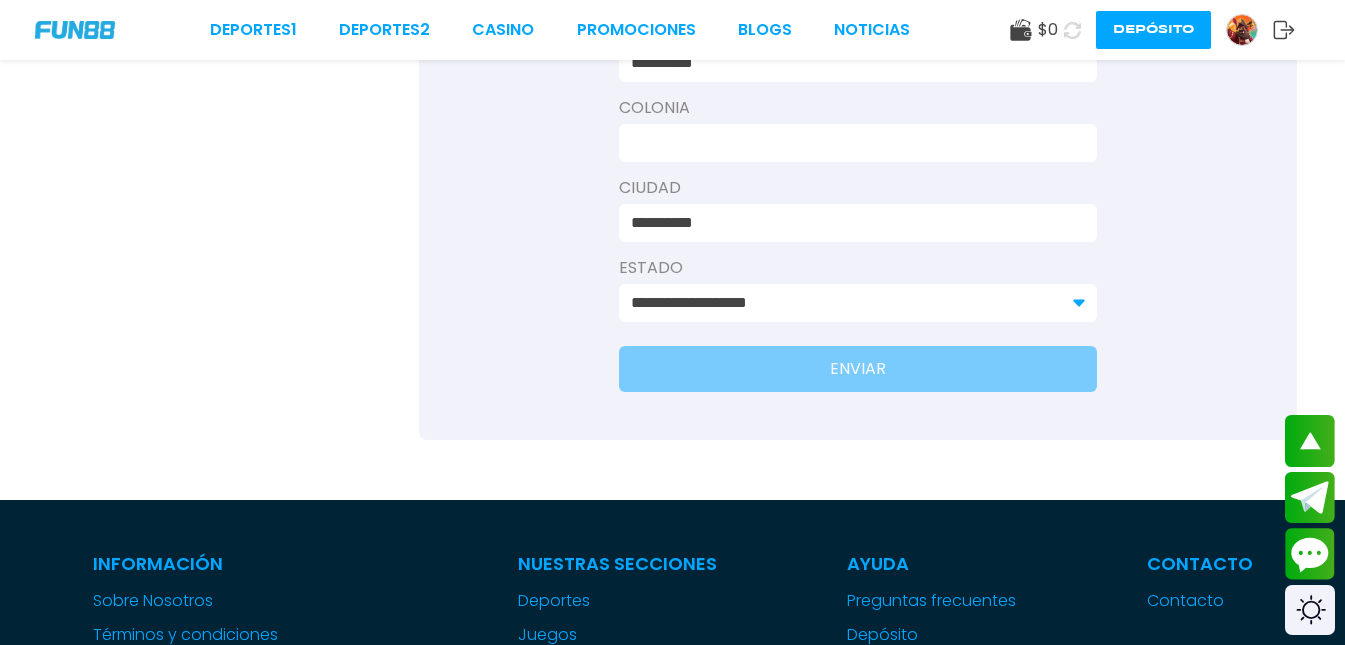 type on "**********" 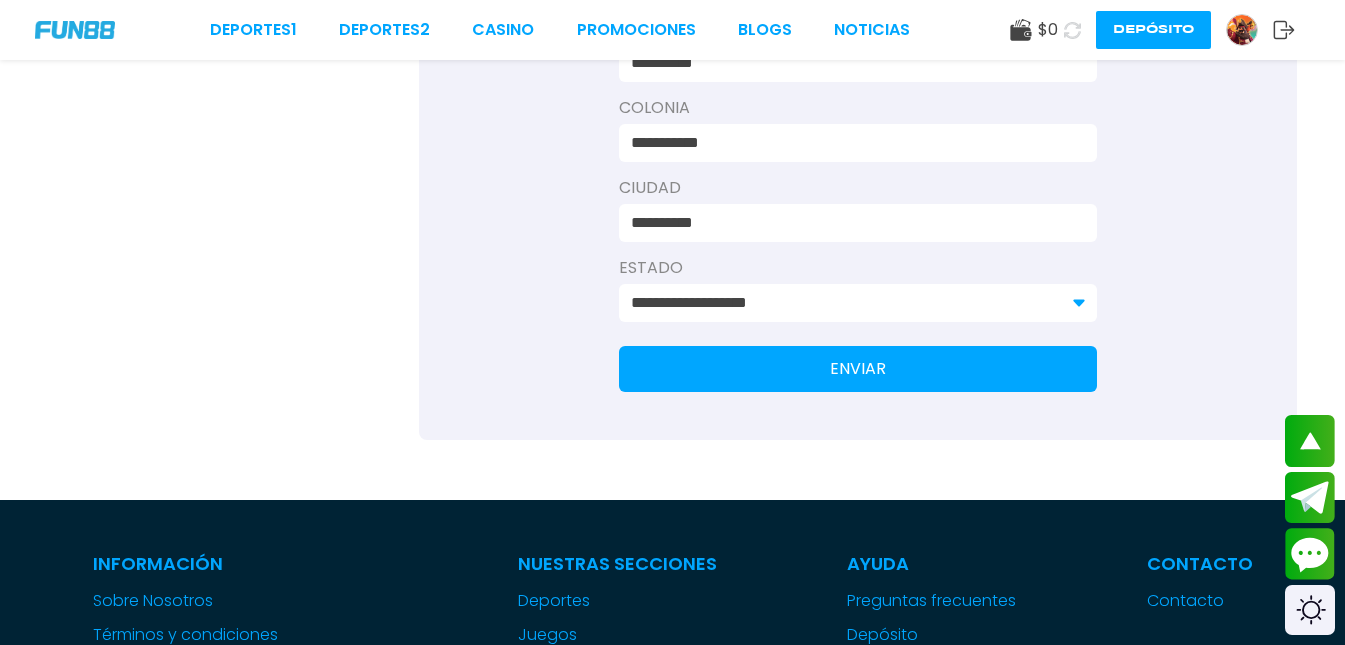 type on "**********" 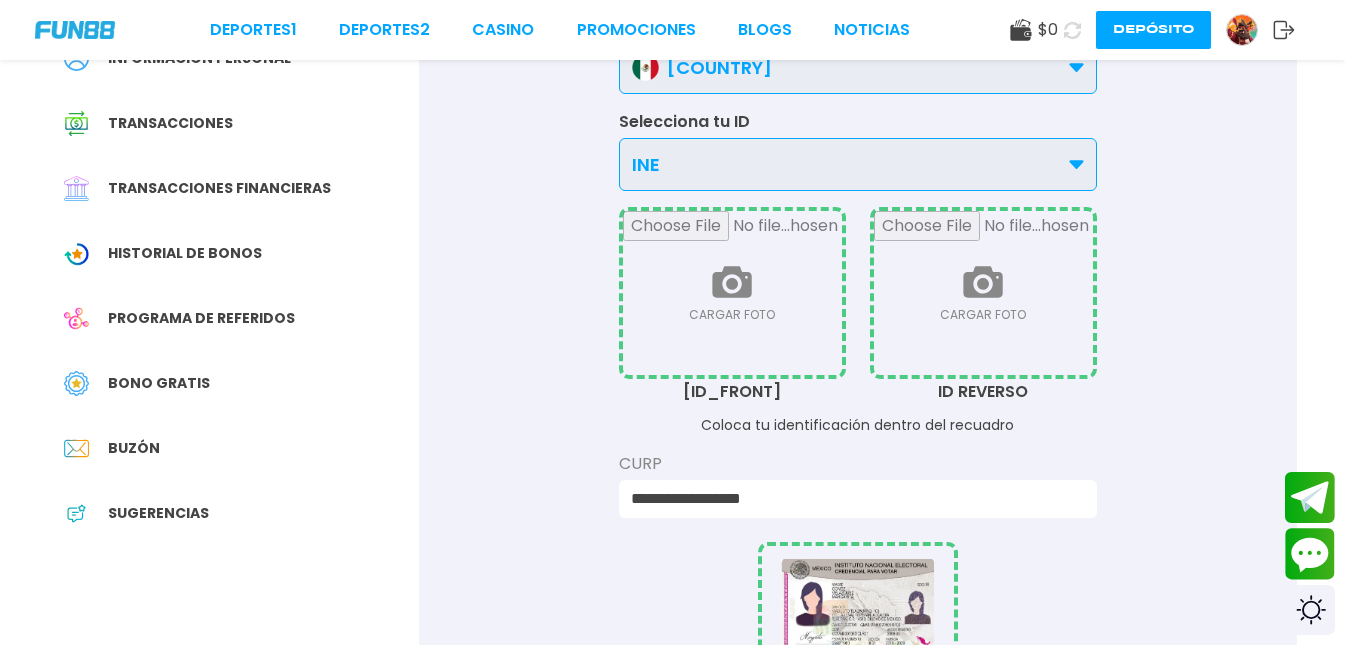 scroll, scrollTop: 233, scrollLeft: 0, axis: vertical 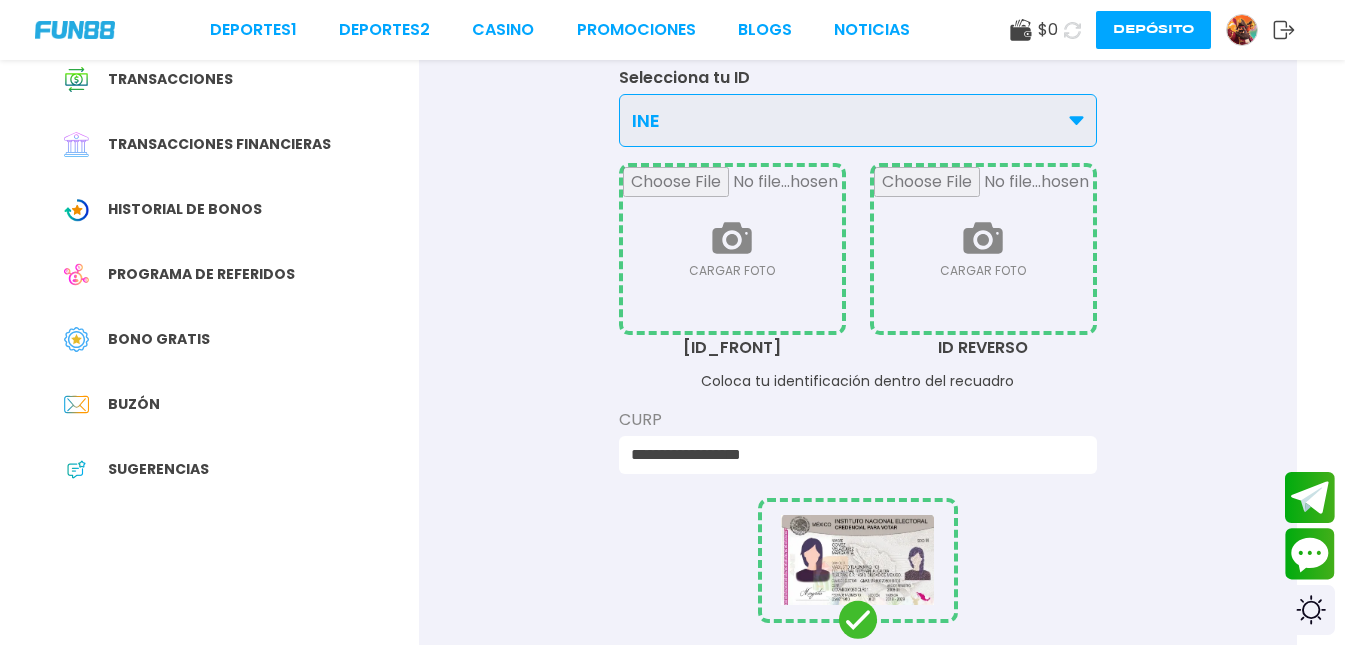 click at bounding box center (732, 249) 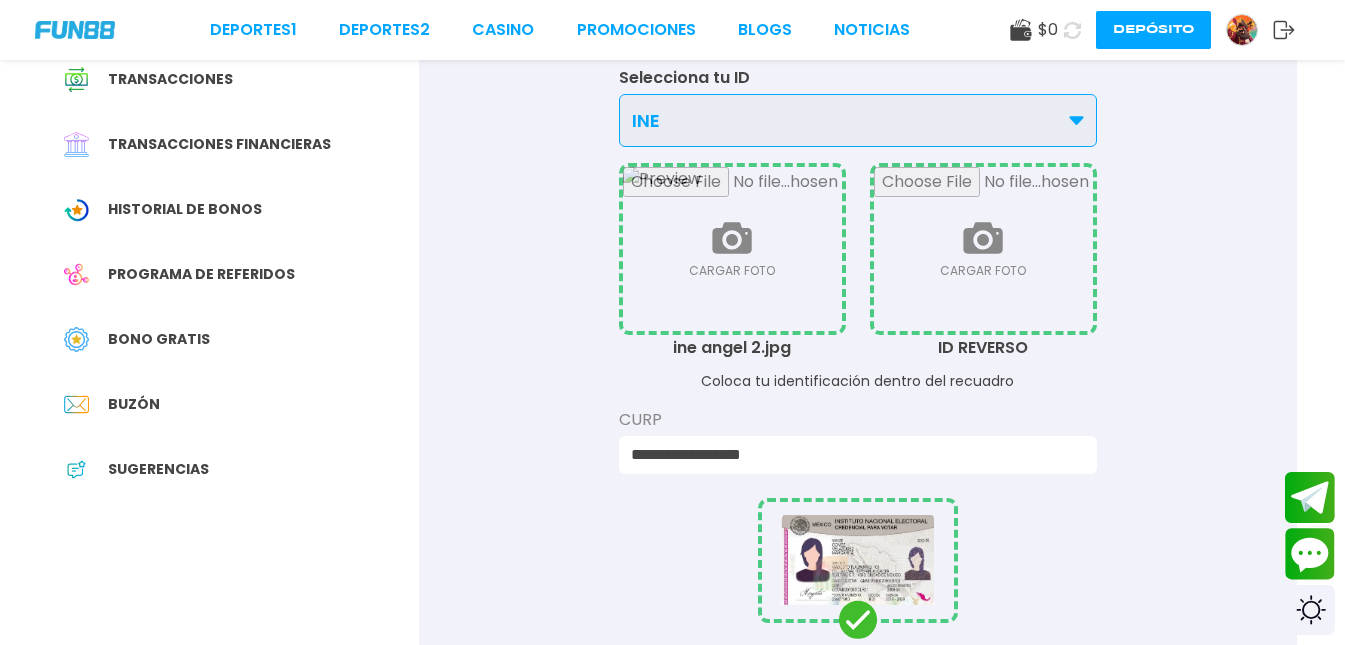 click at bounding box center [983, 249] 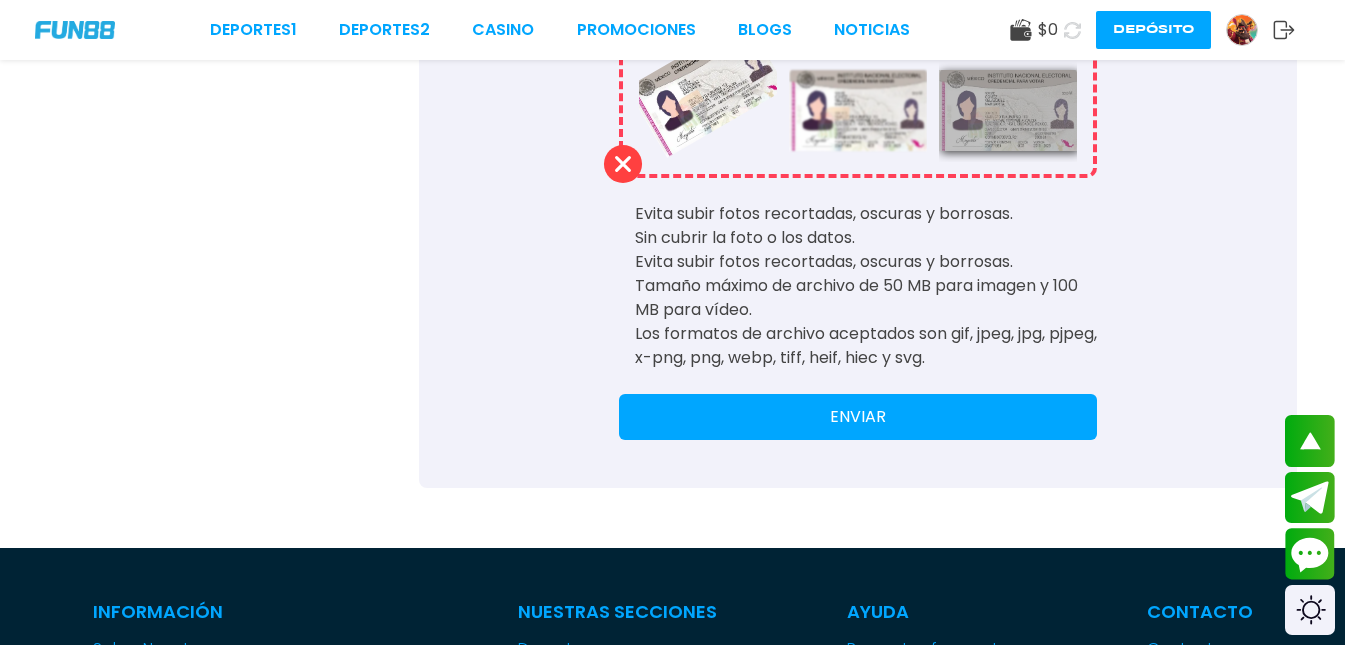 scroll, scrollTop: 913, scrollLeft: 0, axis: vertical 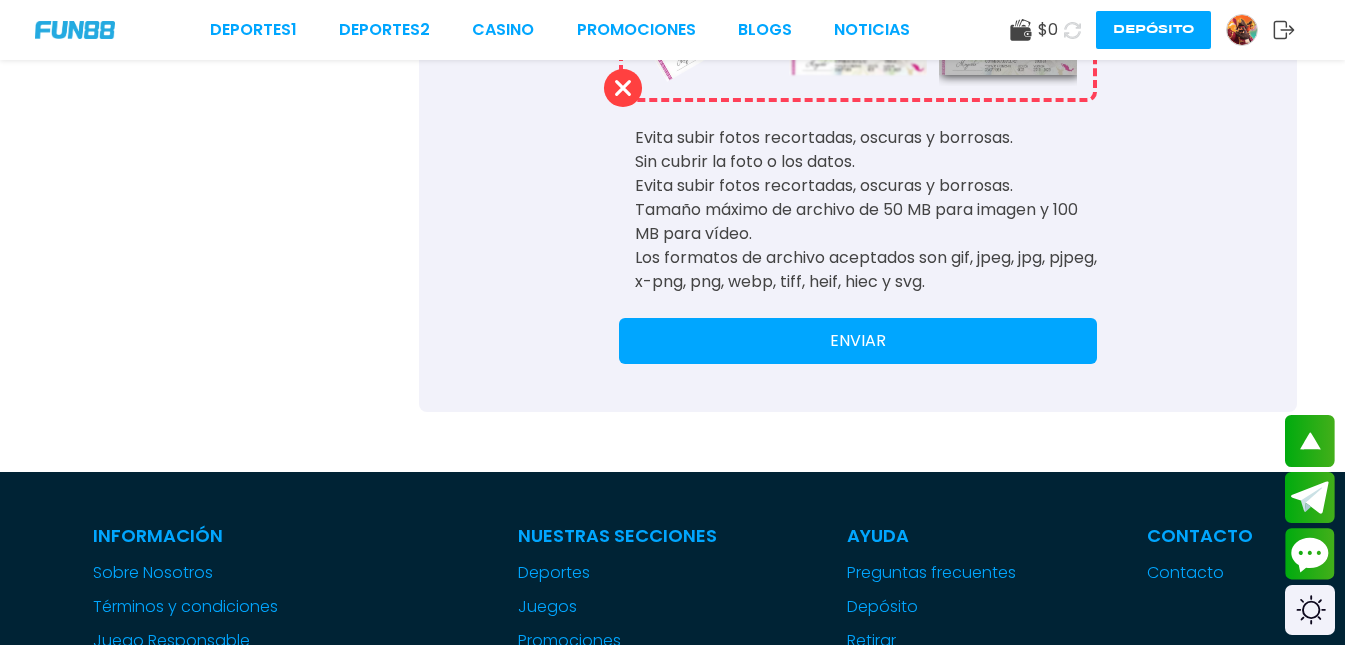 click on "ENVIAR" at bounding box center [858, 341] 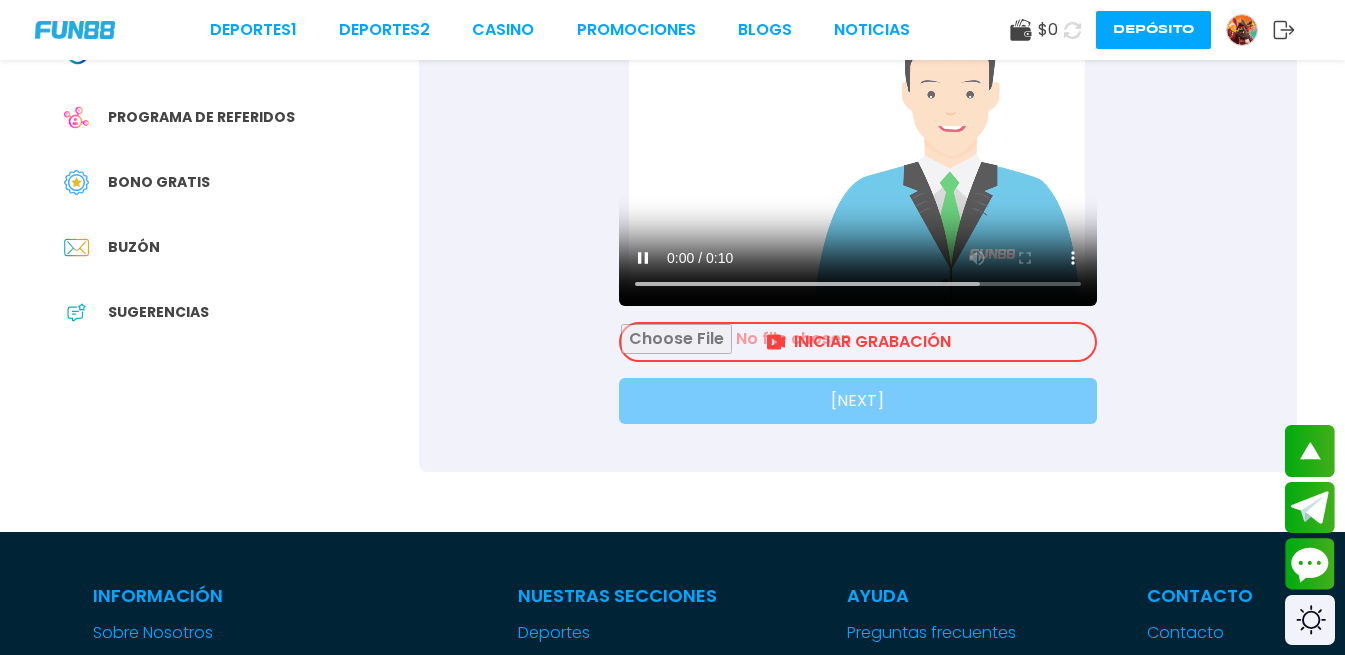 scroll, scrollTop: 233, scrollLeft: 0, axis: vertical 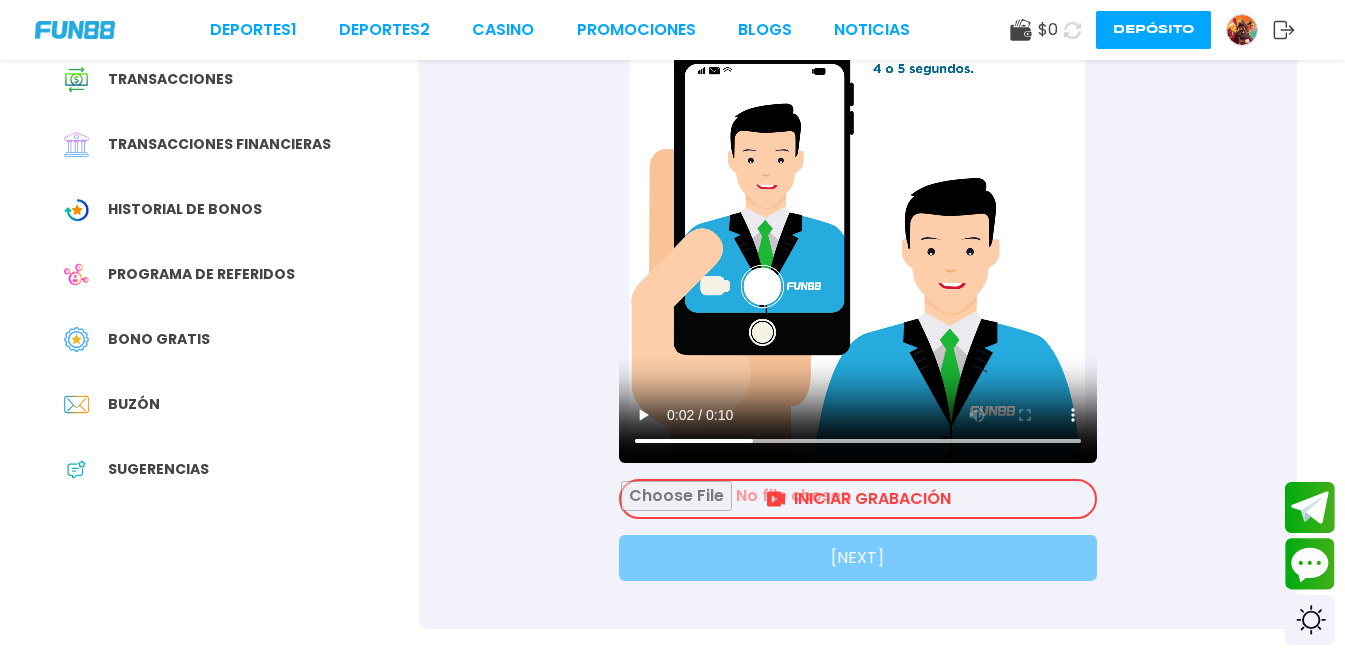 click at bounding box center (858, 499) 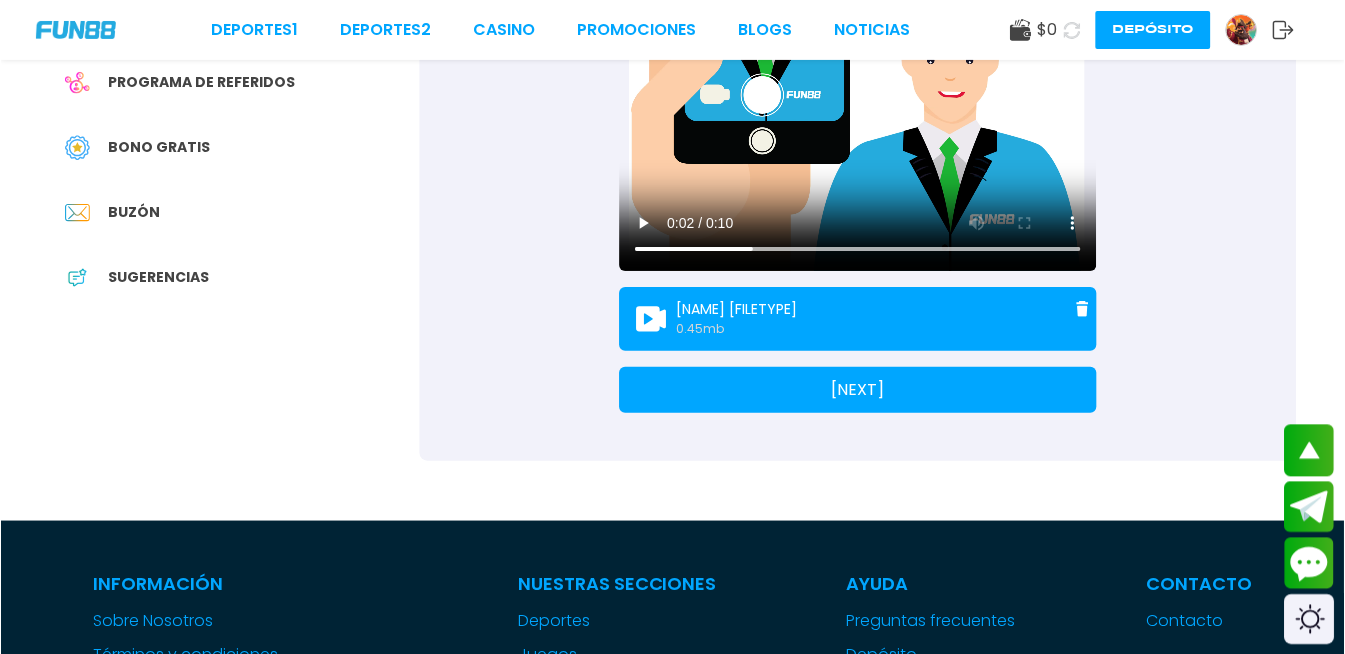 scroll, scrollTop: 467, scrollLeft: 0, axis: vertical 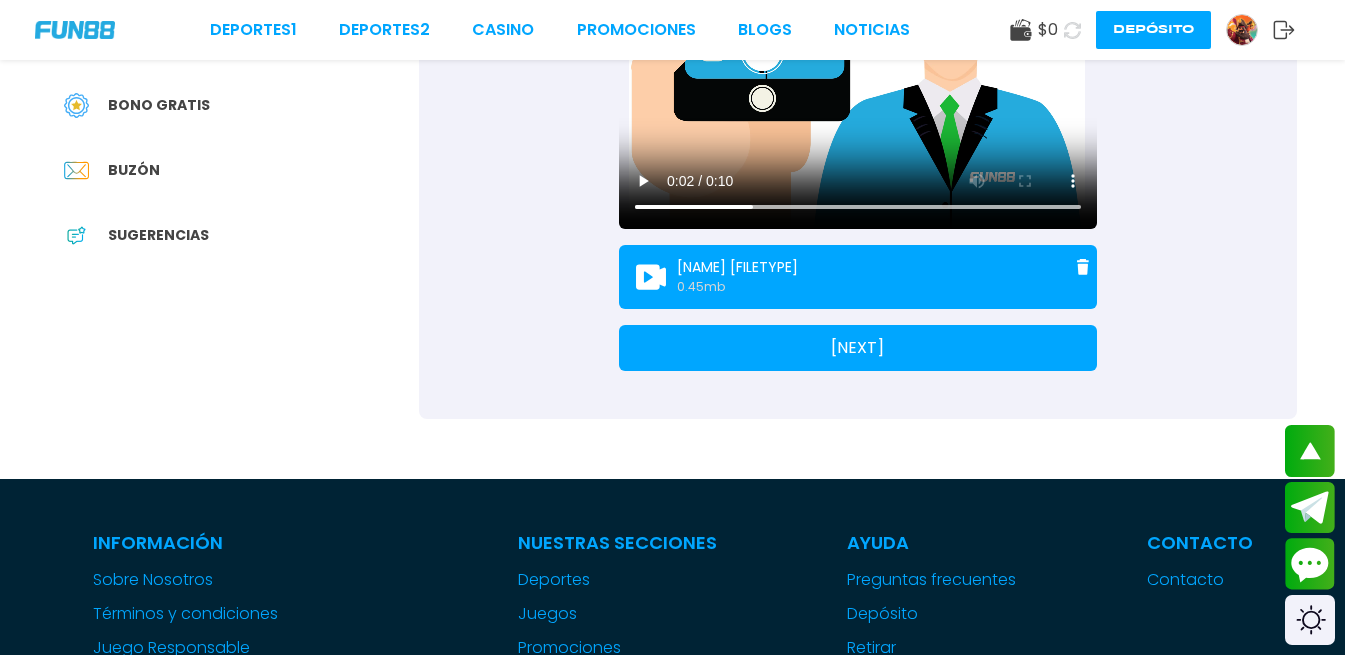 click on "[NEXT]" at bounding box center (858, 348) 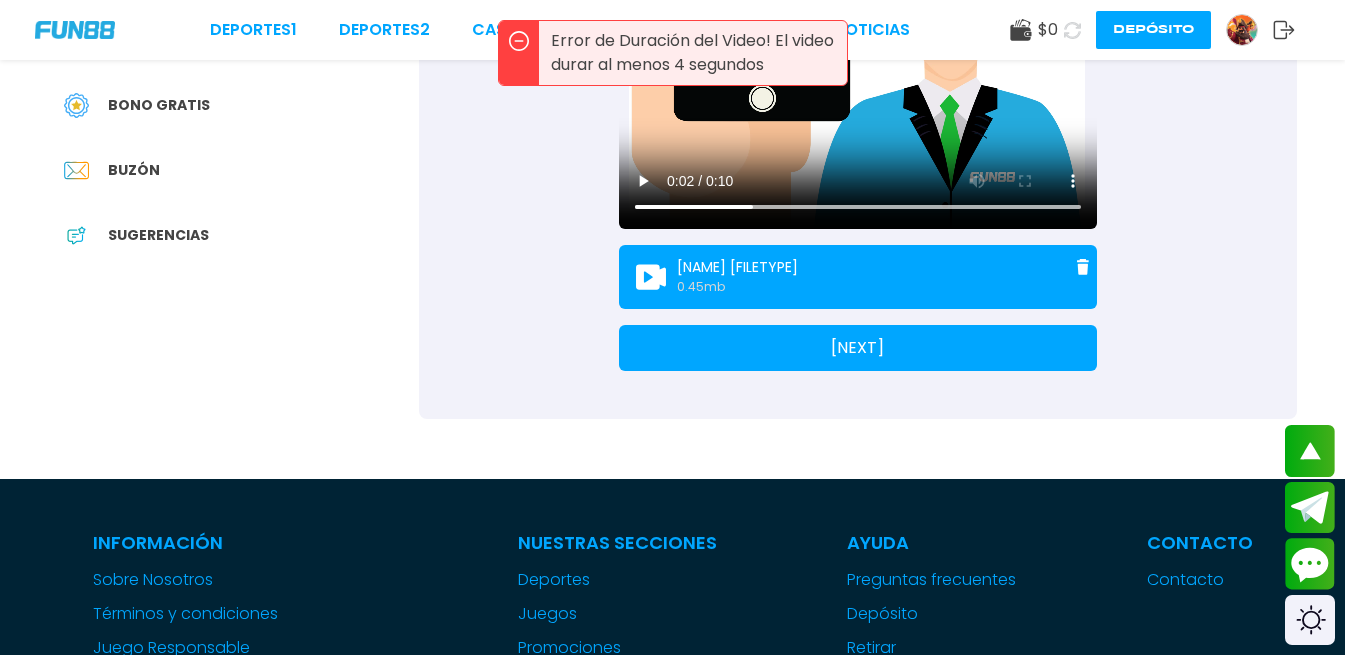 click on "angel video002.html 0.45 mb" at bounding box center [858, 277] 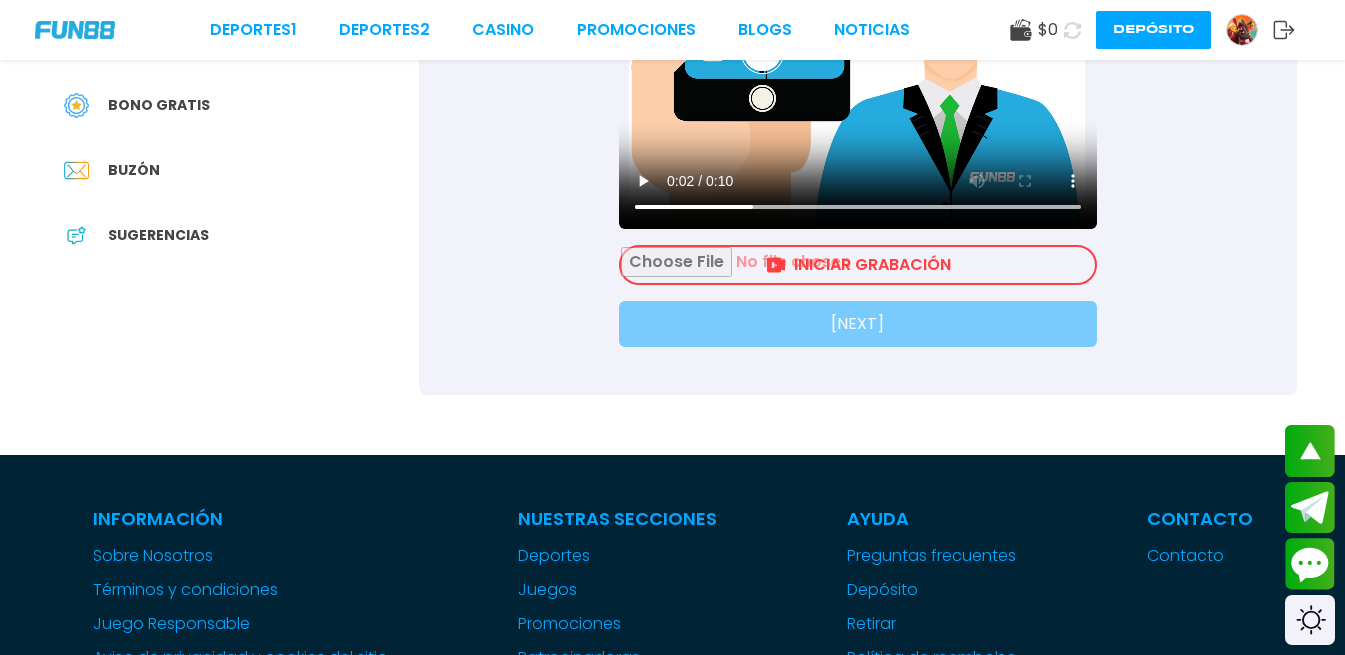 click at bounding box center [858, 265] 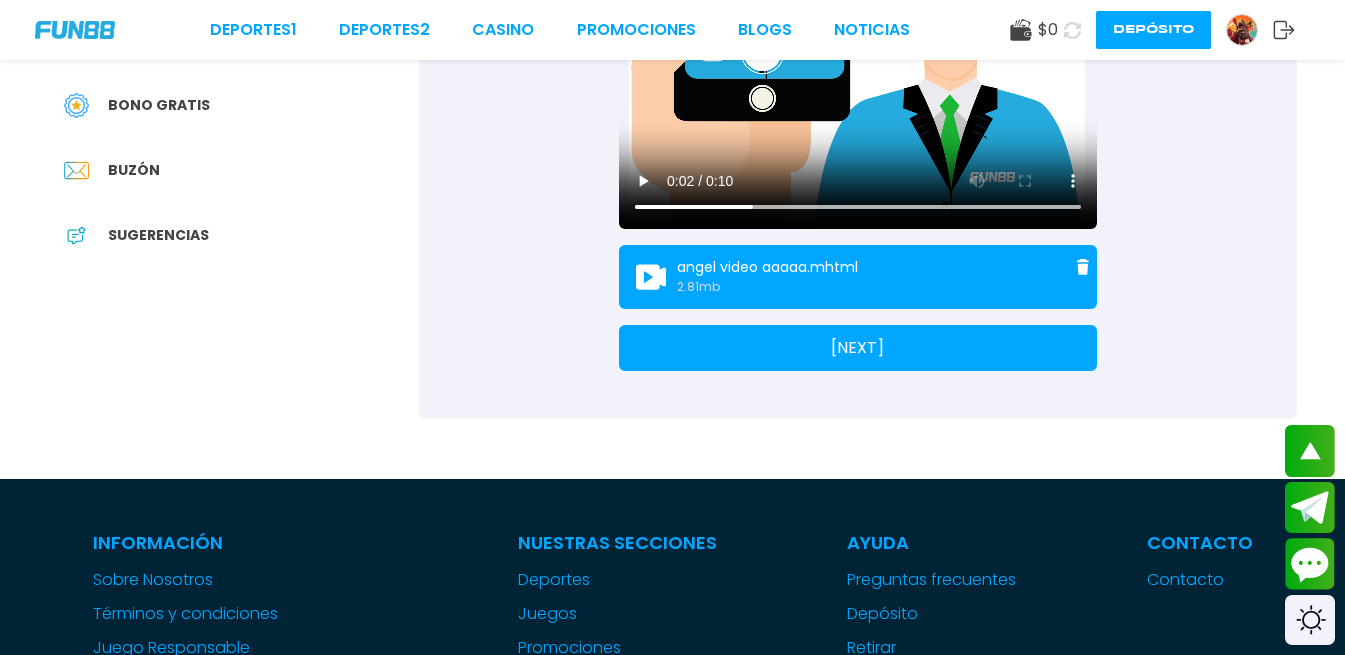 click on "[NEXT]" at bounding box center [858, 348] 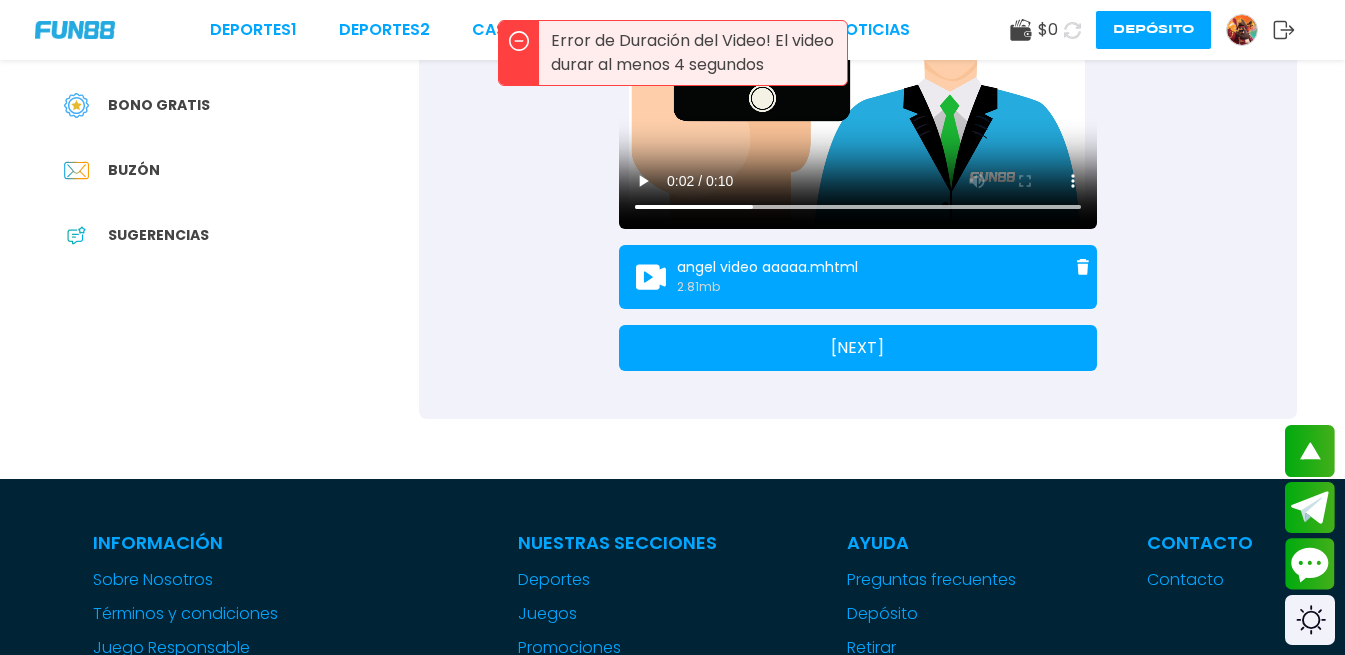 click at bounding box center (1083, 267) 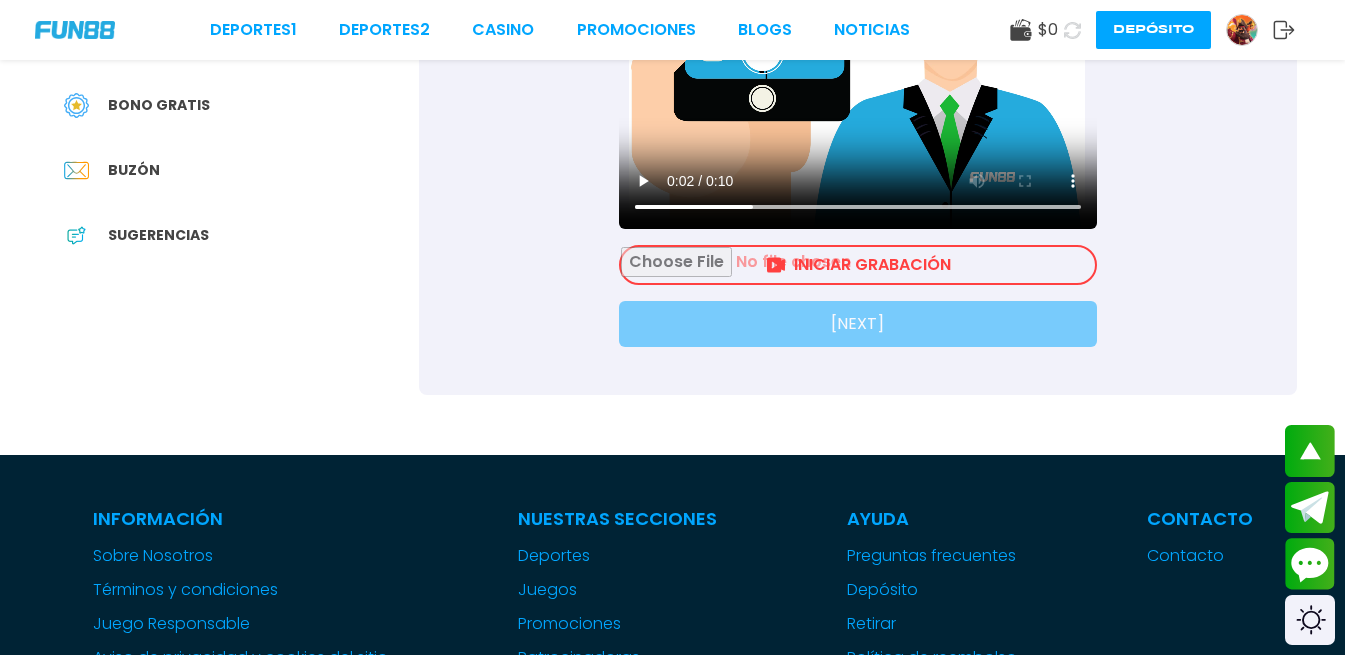 click on "INICIAR GRABACIÓN" at bounding box center [858, 265] 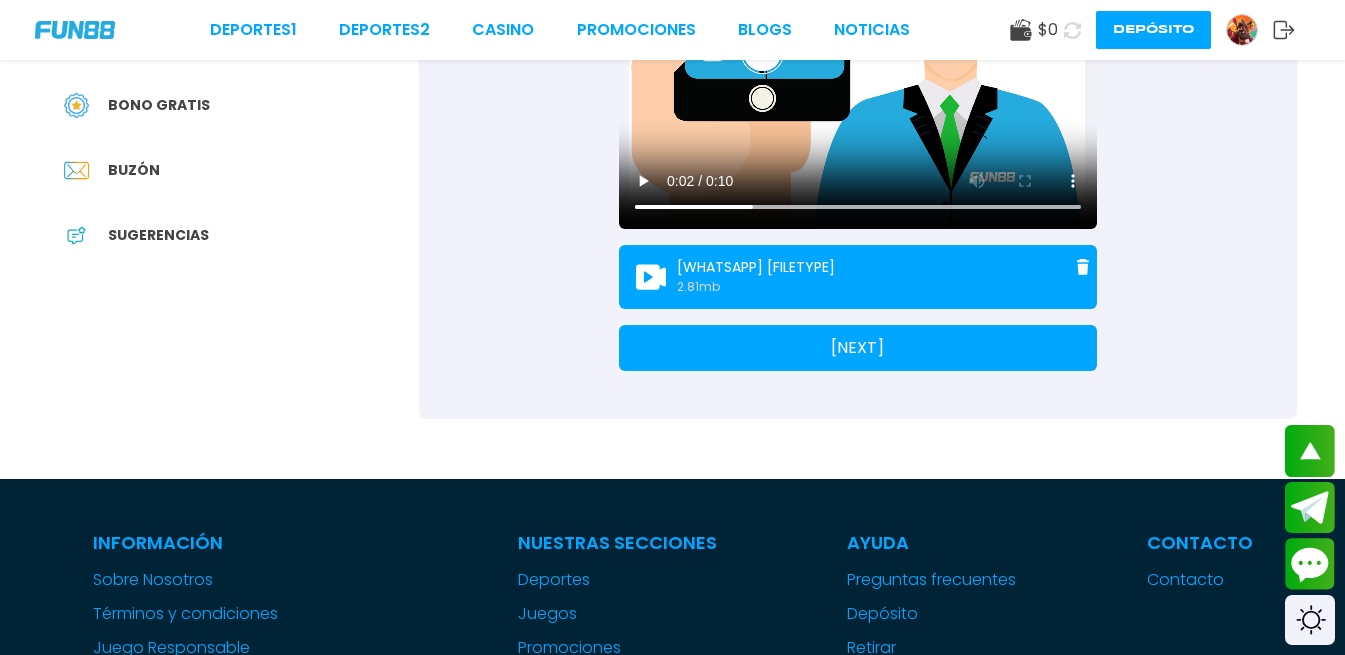 click on "[NEXT]" at bounding box center (858, 348) 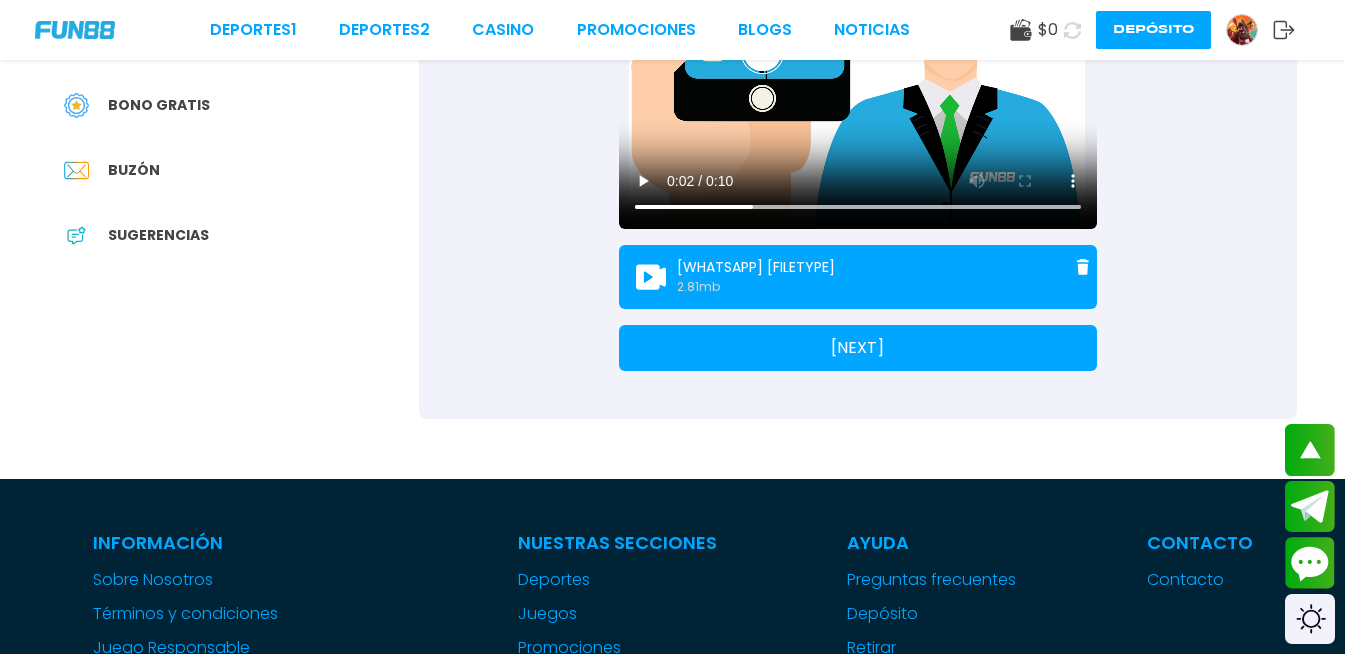 click at bounding box center [1083, 267] 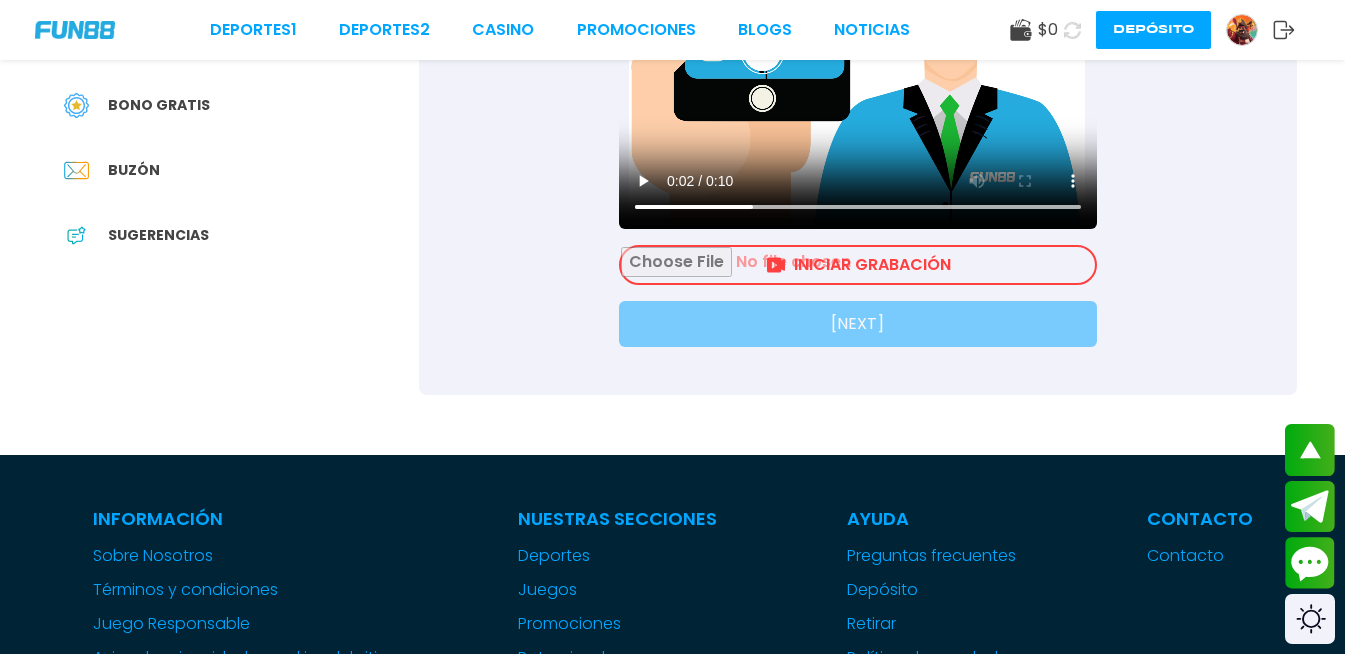 click at bounding box center (858, 265) 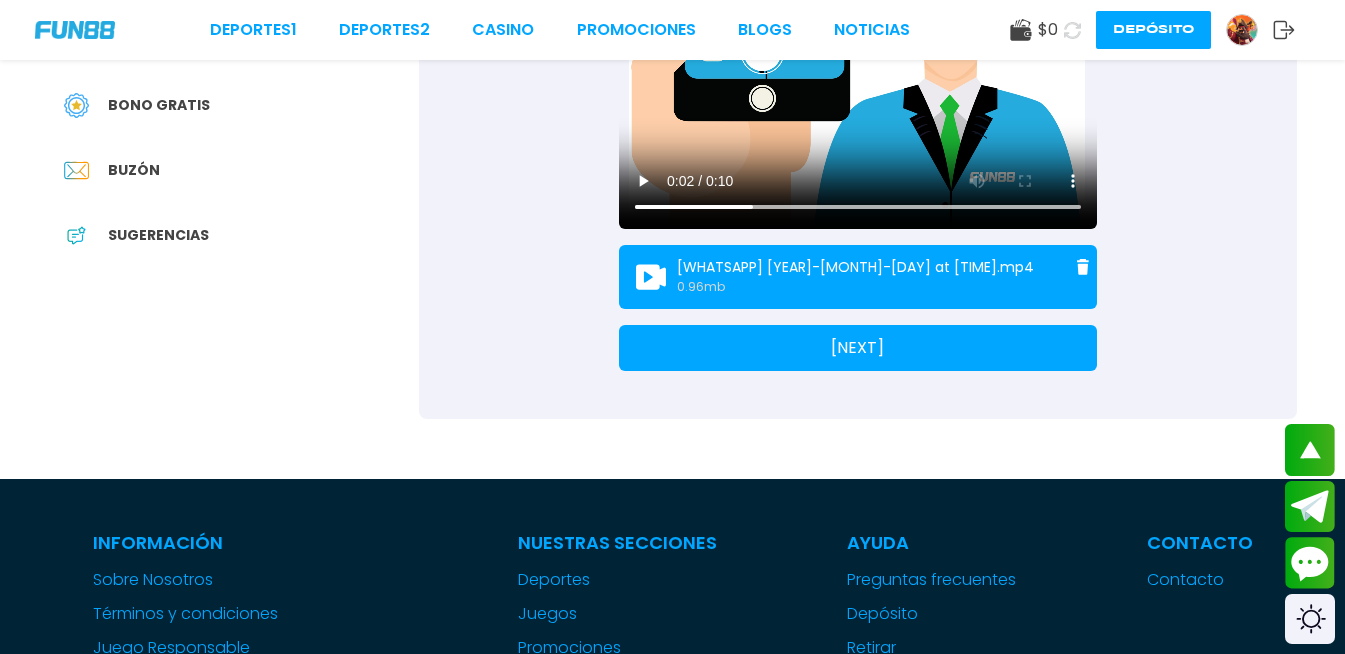 click on "[NEXT]" at bounding box center (858, 348) 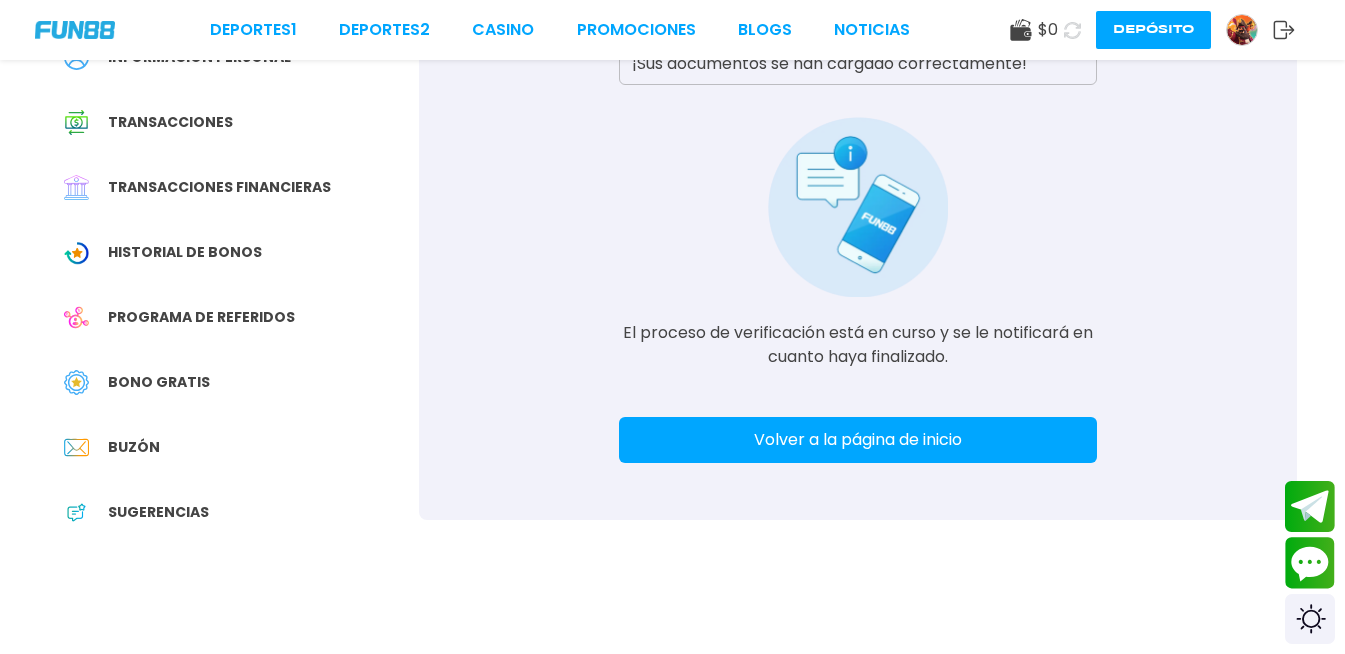 scroll, scrollTop: 233, scrollLeft: 0, axis: vertical 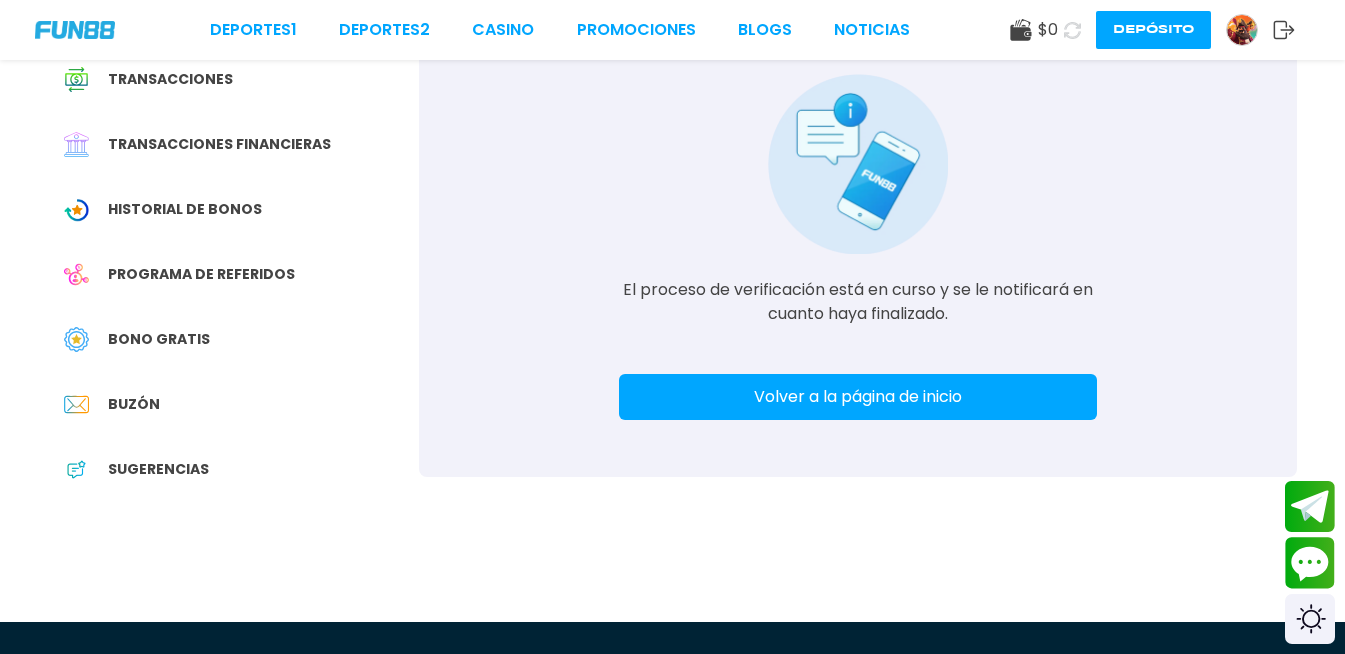 click on "Volver a la página de inicio" at bounding box center [858, 397] 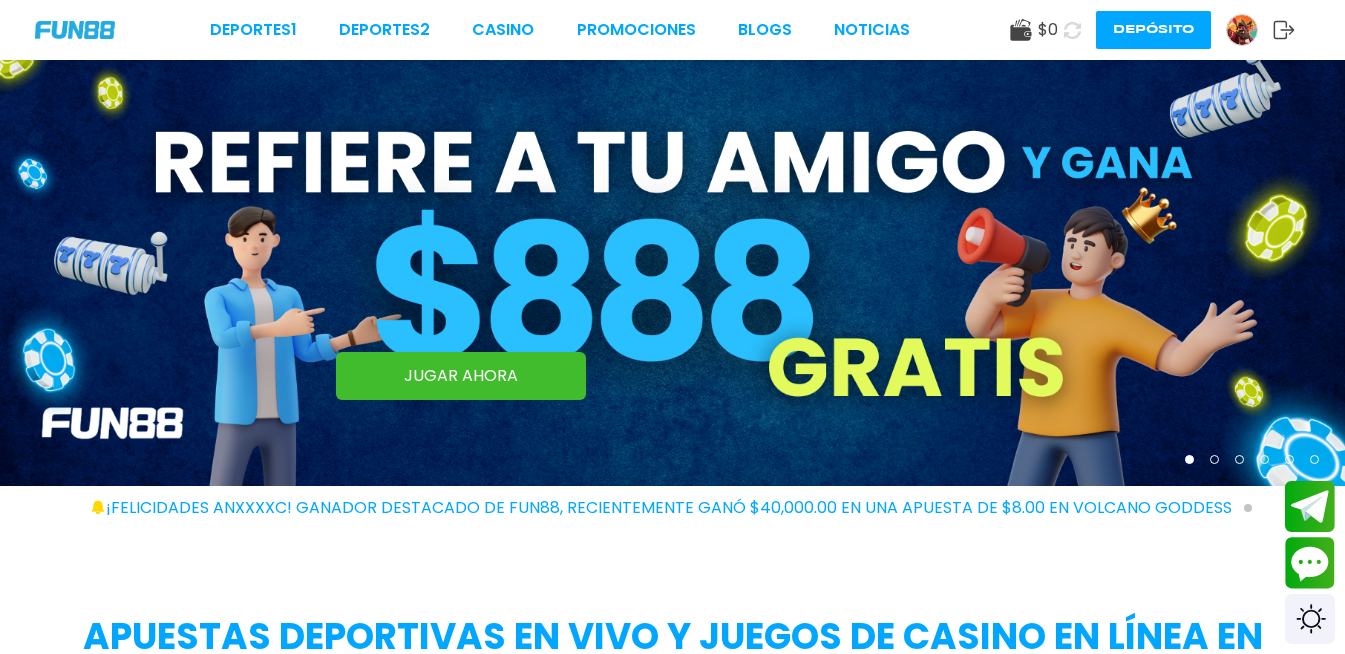 scroll, scrollTop: 0, scrollLeft: 0, axis: both 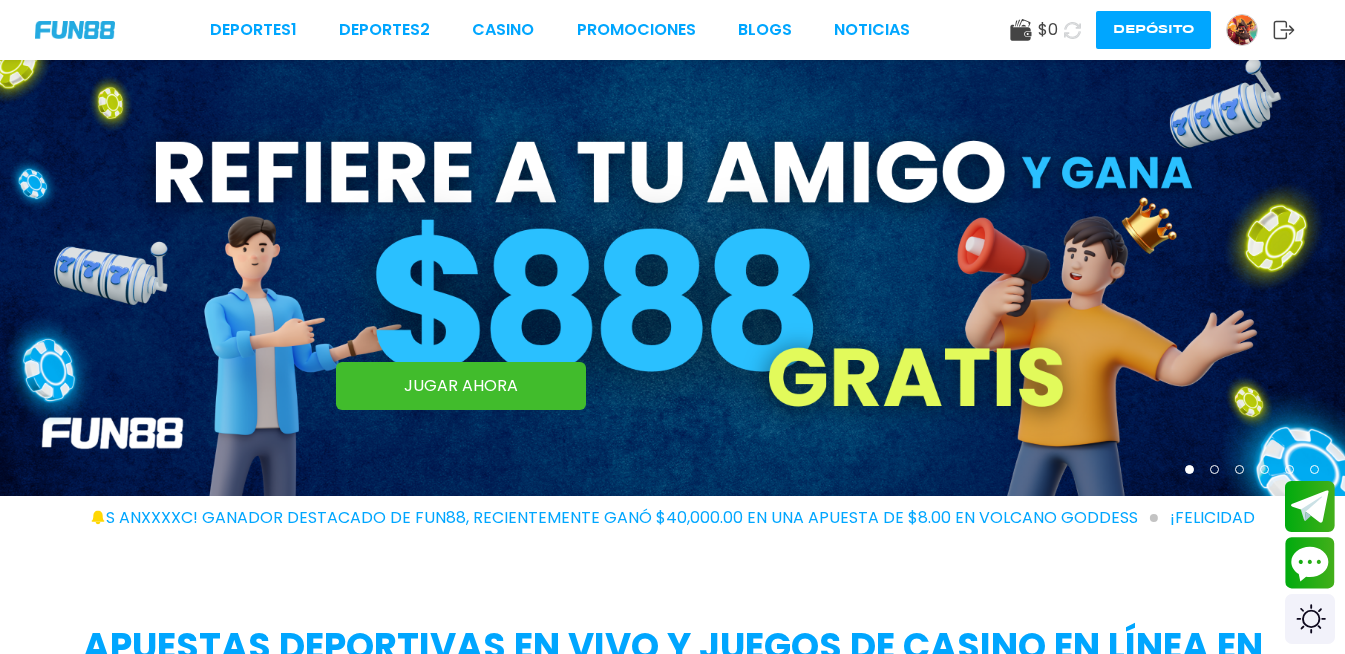 click at bounding box center [1072, 29] 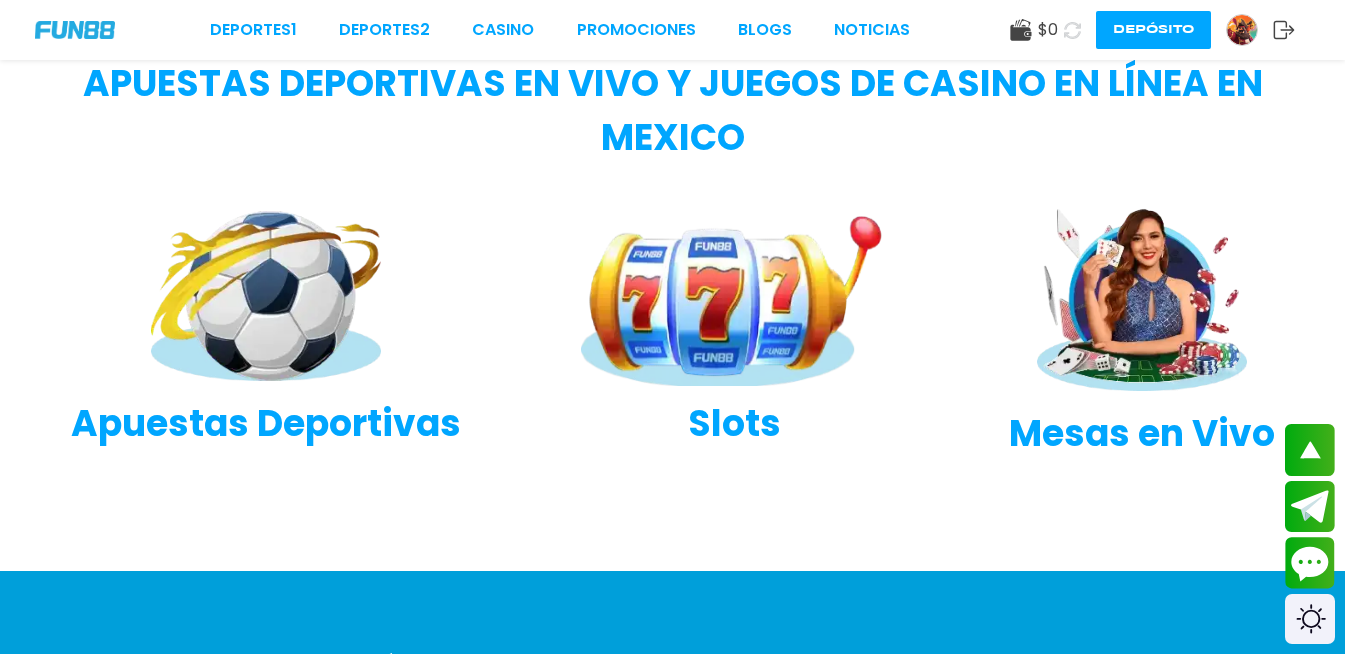 scroll, scrollTop: 233, scrollLeft: 0, axis: vertical 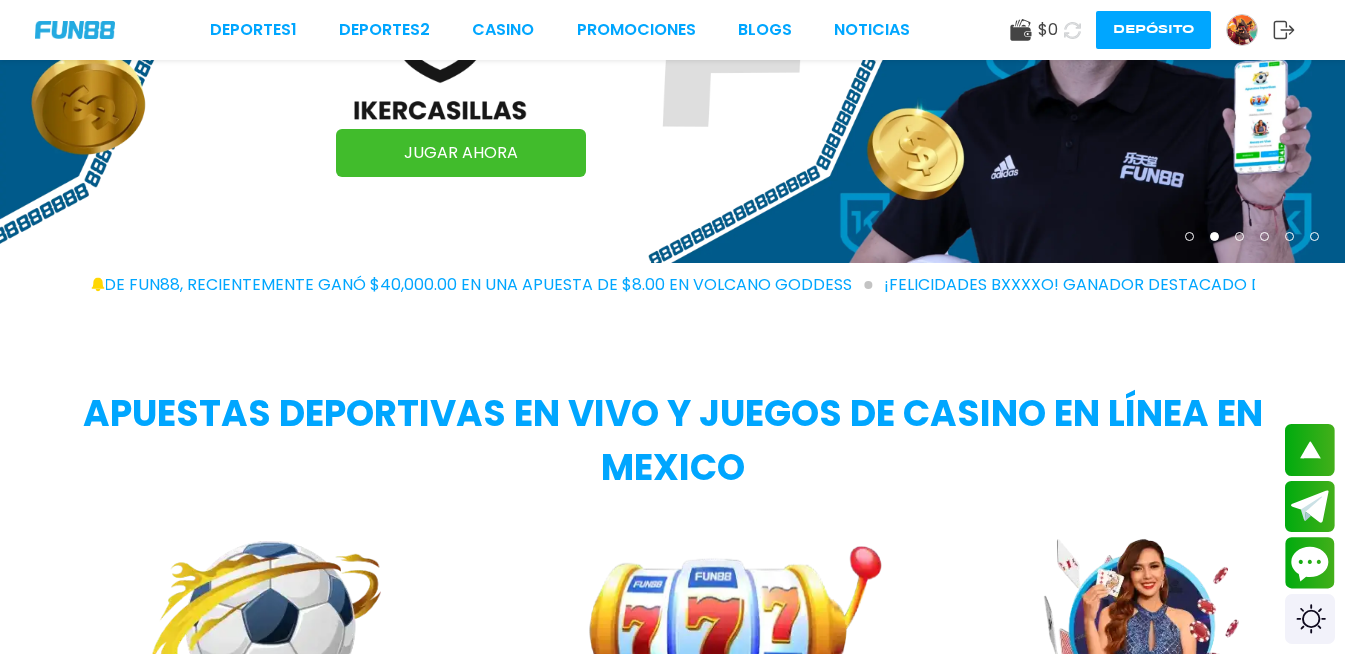 click at bounding box center [1242, 30] 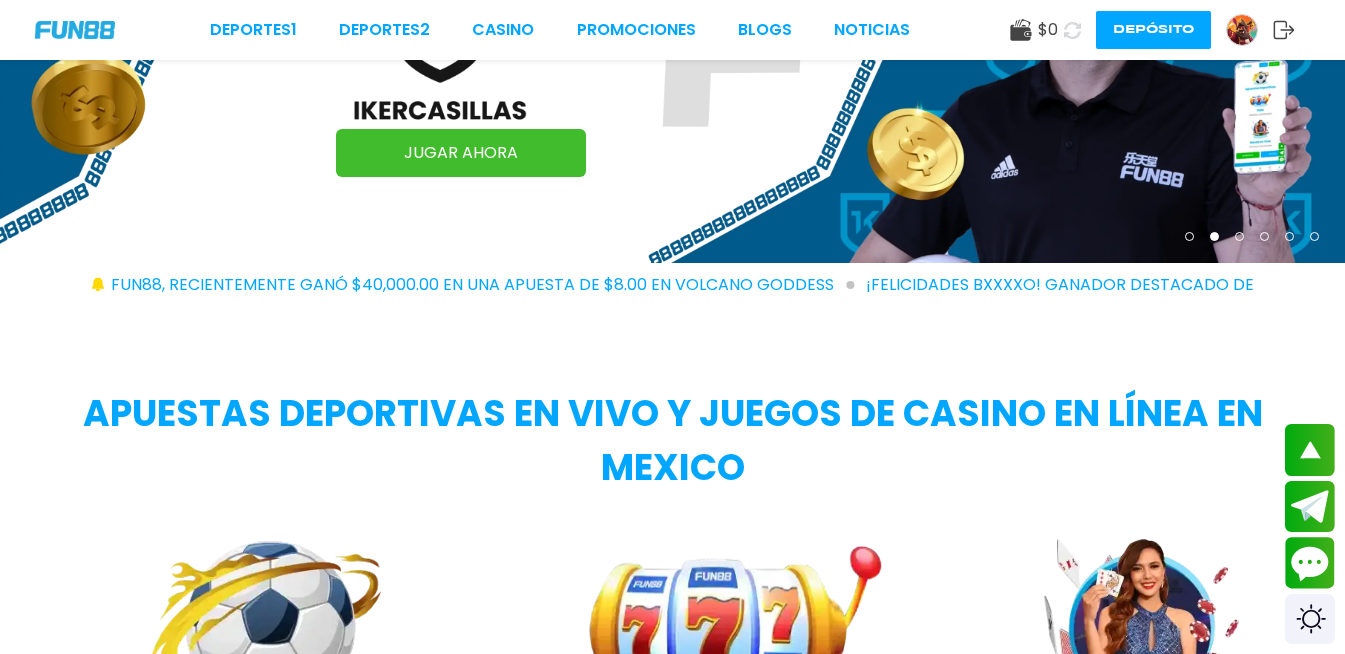 scroll, scrollTop: 0, scrollLeft: 0, axis: both 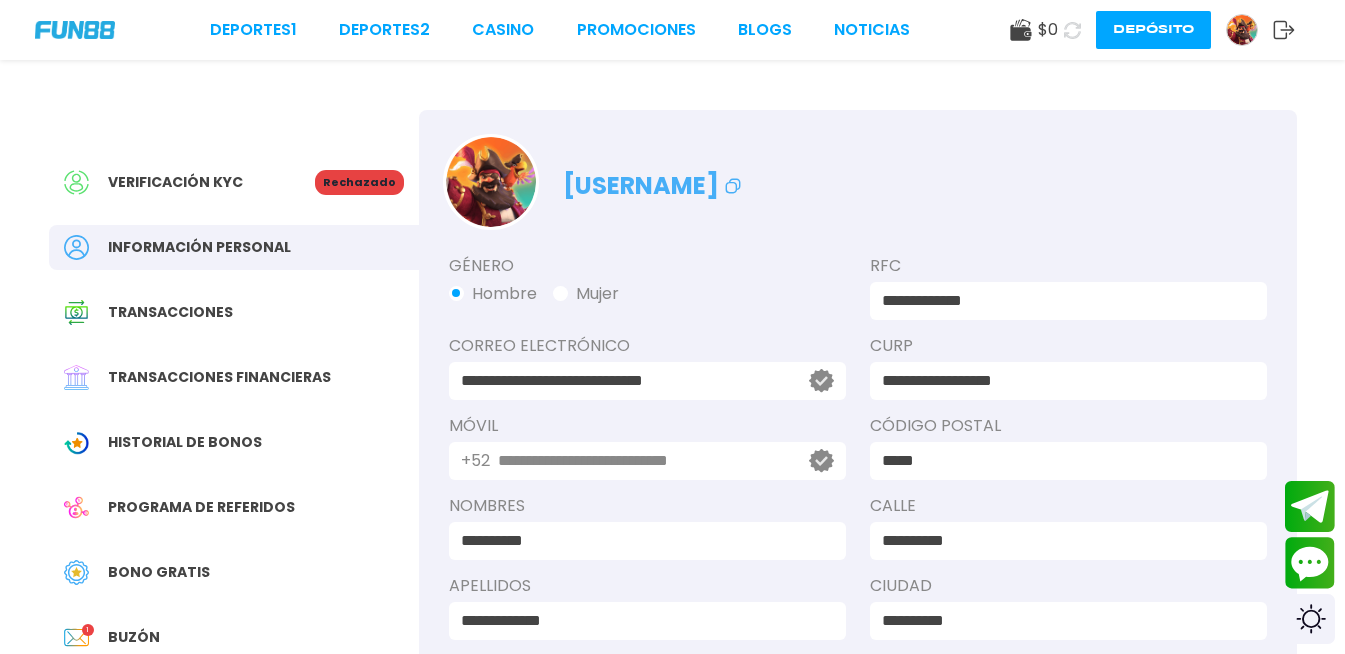 click on "Verificación KYC Rechazado" at bounding box center [234, 182] 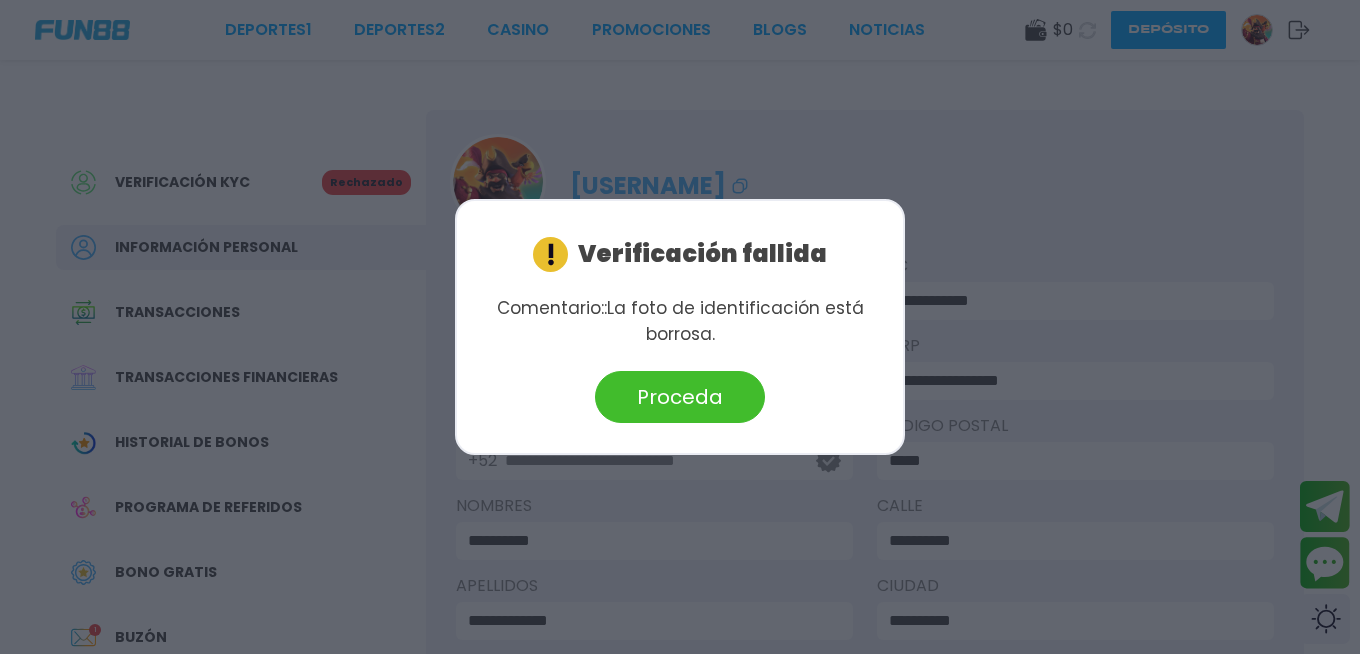 drag, startPoint x: 714, startPoint y: 395, endPoint x: 738, endPoint y: 375, distance: 31.241 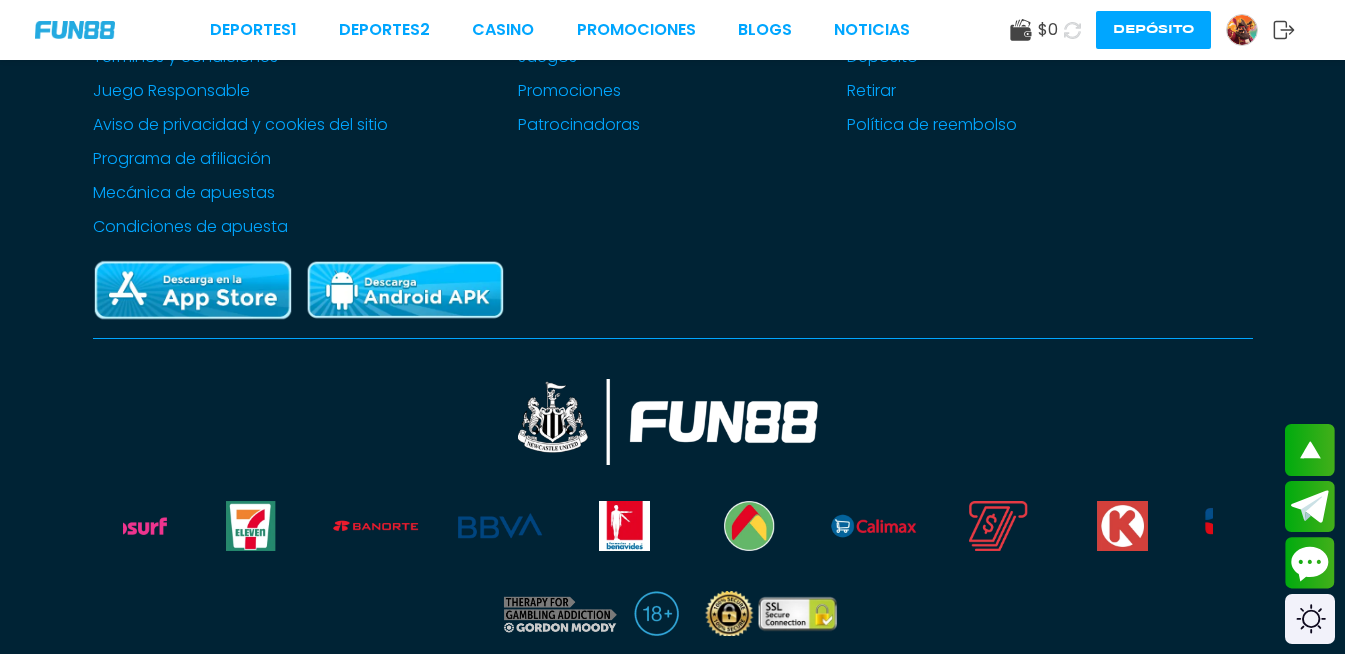 scroll, scrollTop: 467, scrollLeft: 0, axis: vertical 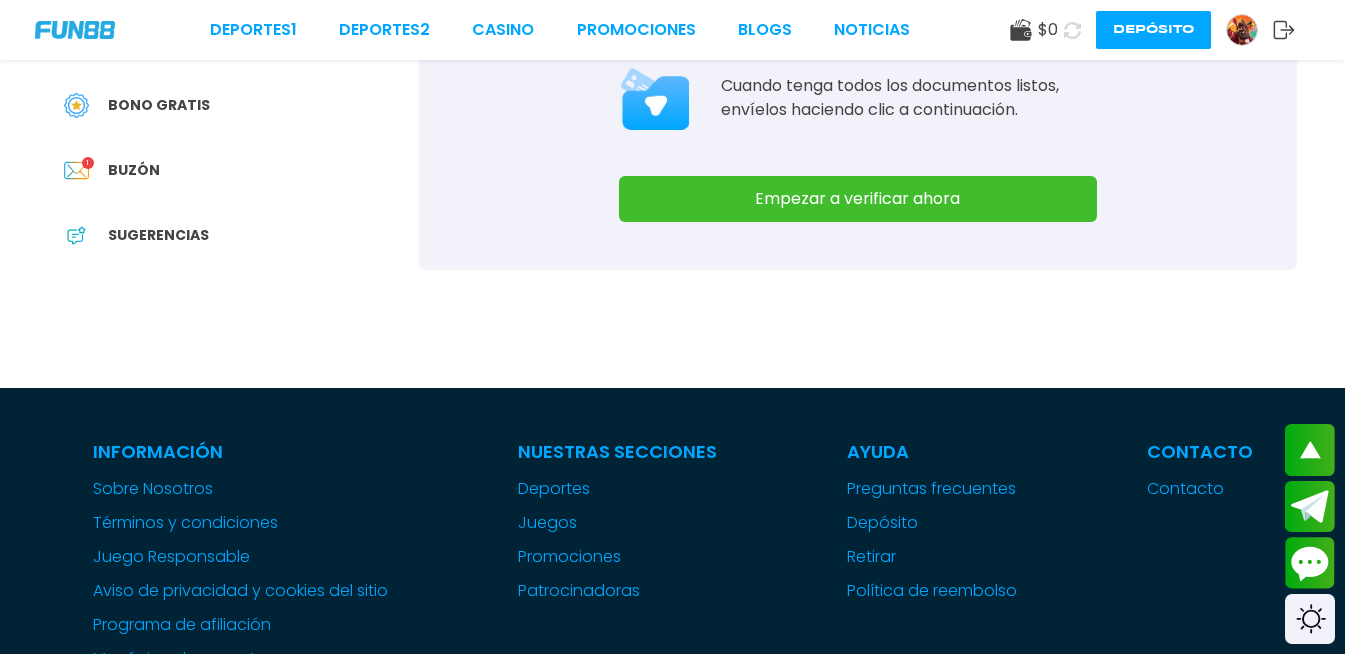 click on "Empezar a verificar ahora" at bounding box center (858, 199) 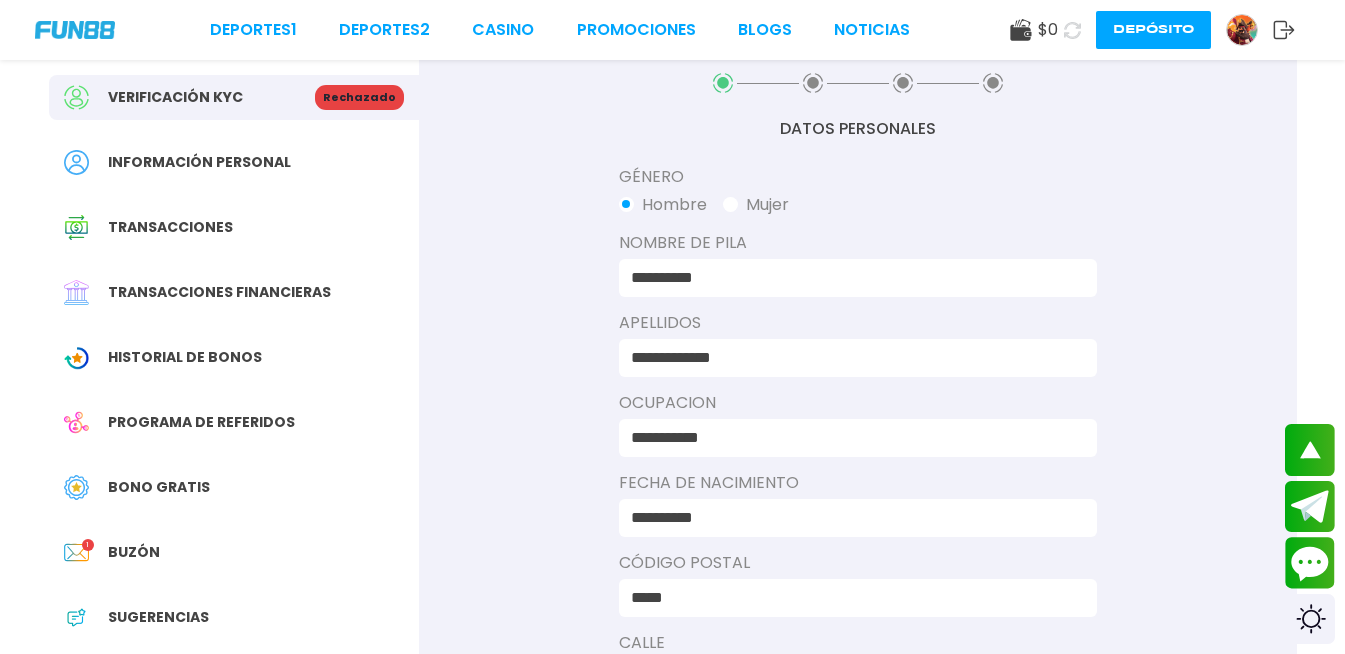 scroll, scrollTop: 0, scrollLeft: 0, axis: both 